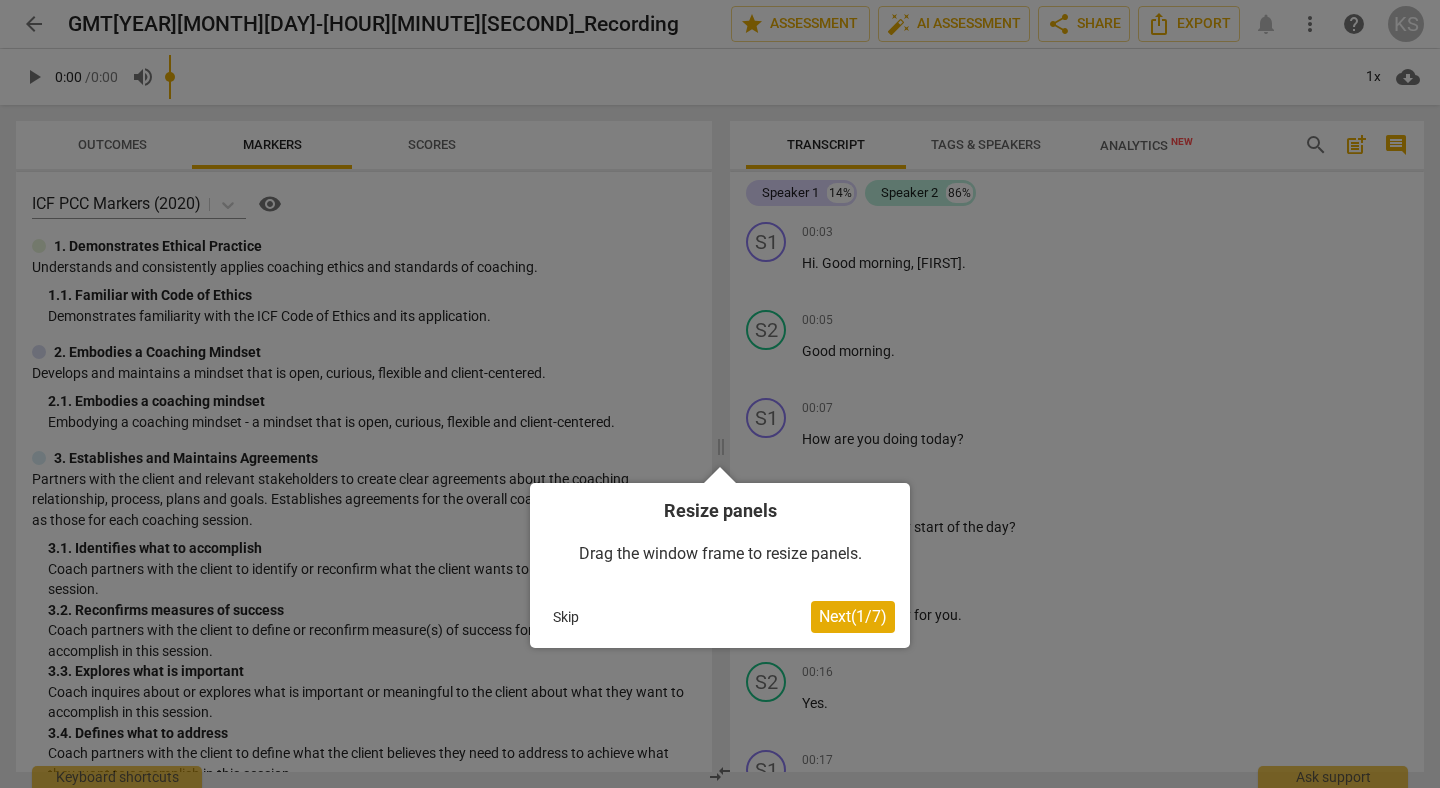 scroll, scrollTop: 0, scrollLeft: 0, axis: both 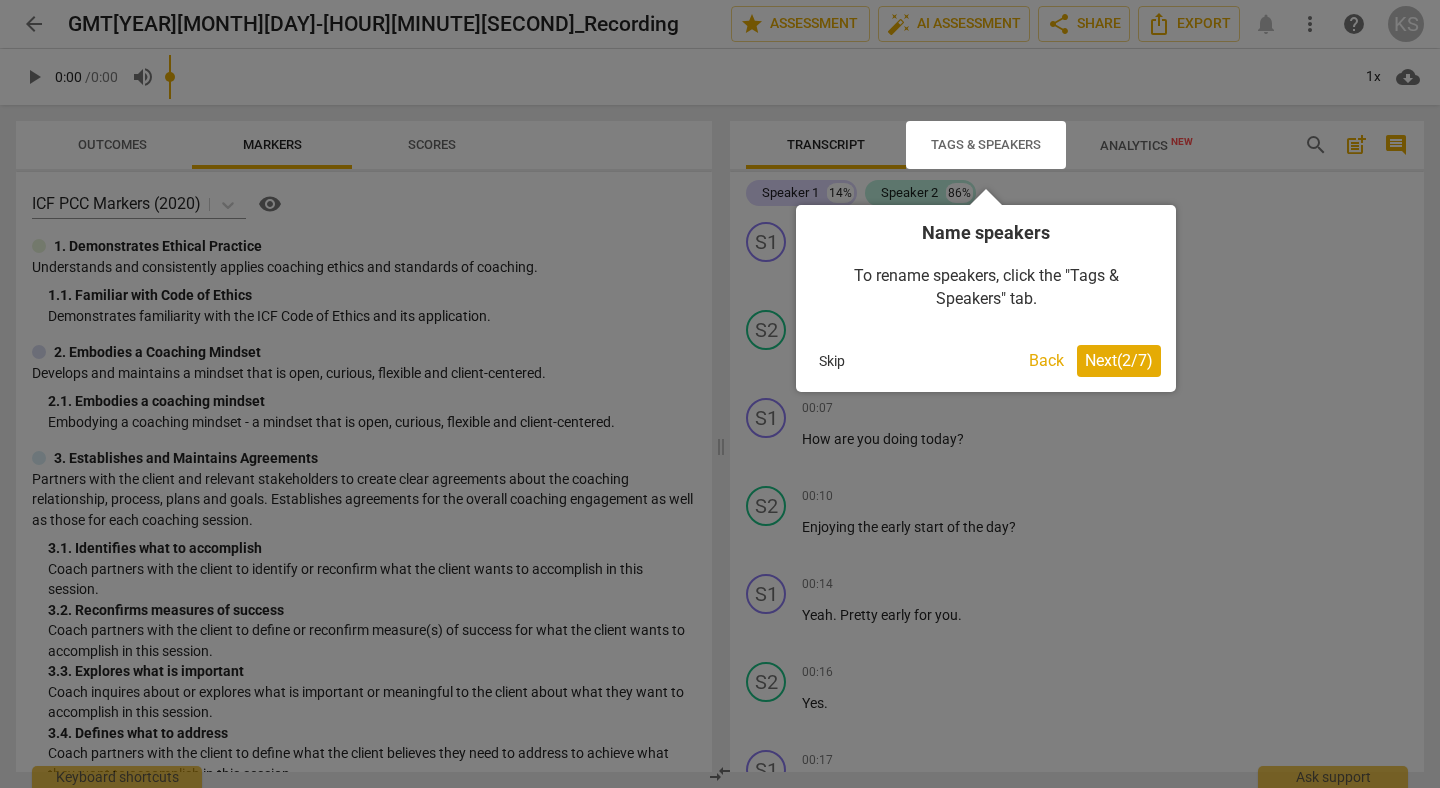 click on "Next  ( 2 / 7 )" at bounding box center (1119, 361) 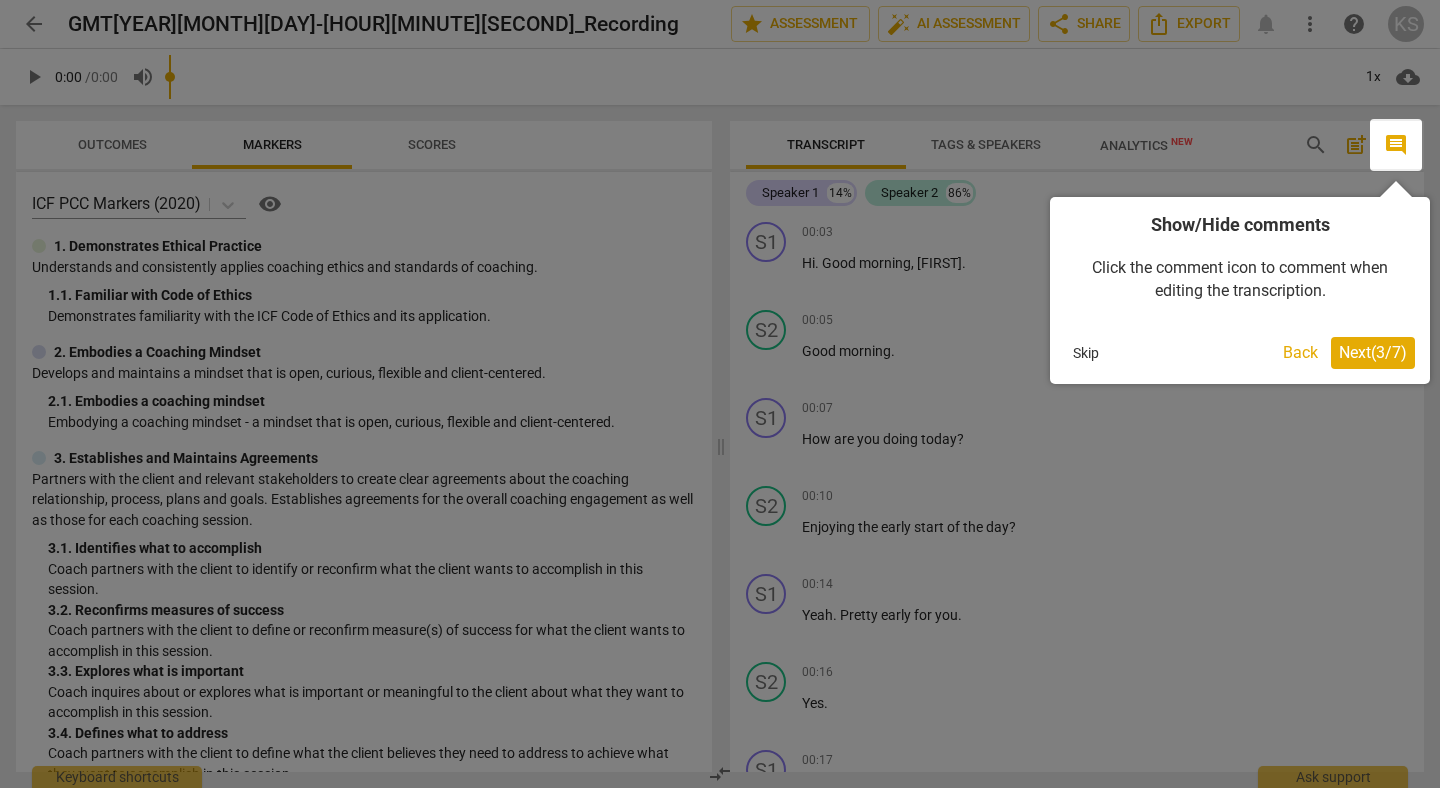 click on "Next  ( 3 / 7 )" at bounding box center [1373, 352] 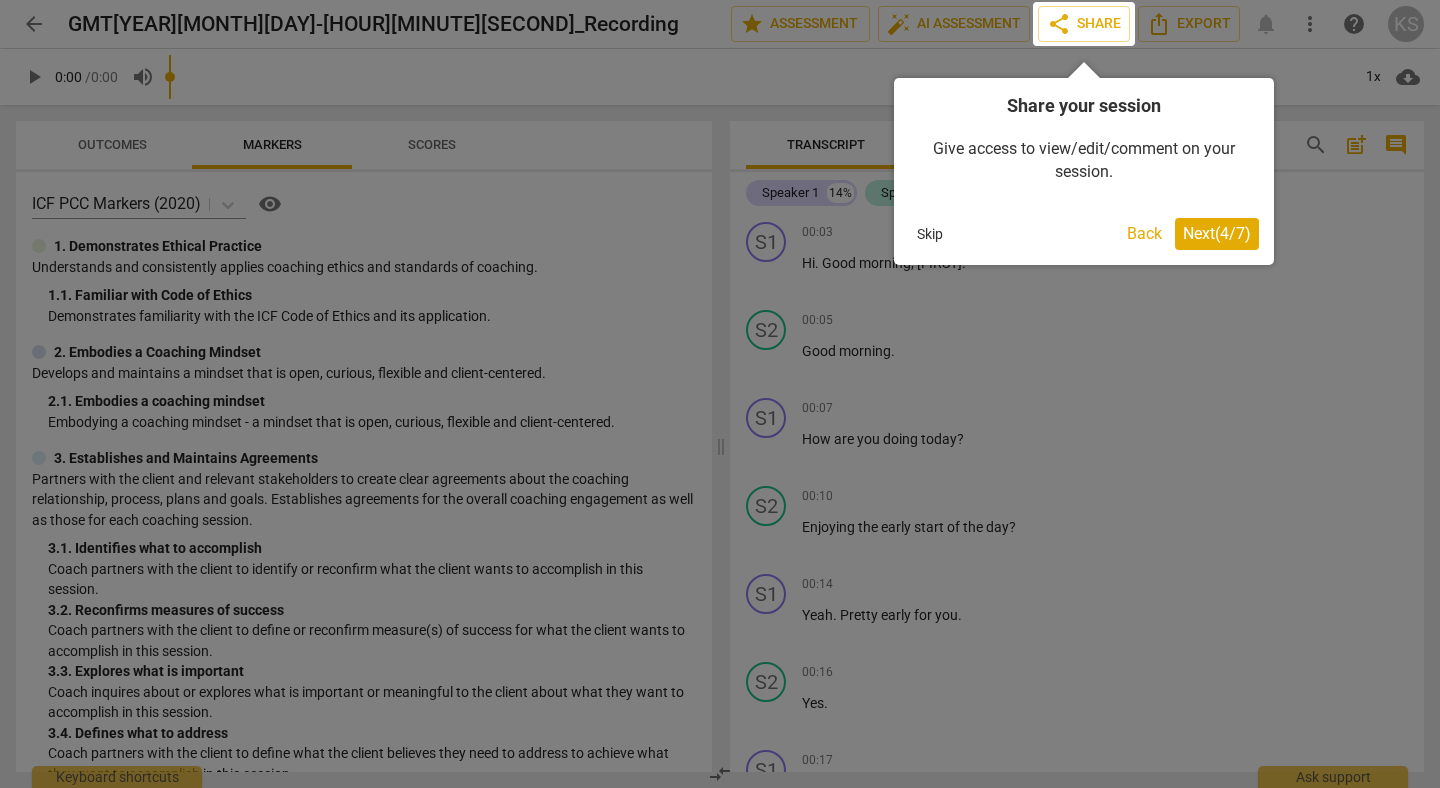 click on "Next  ( 4 / 7 )" at bounding box center (1217, 233) 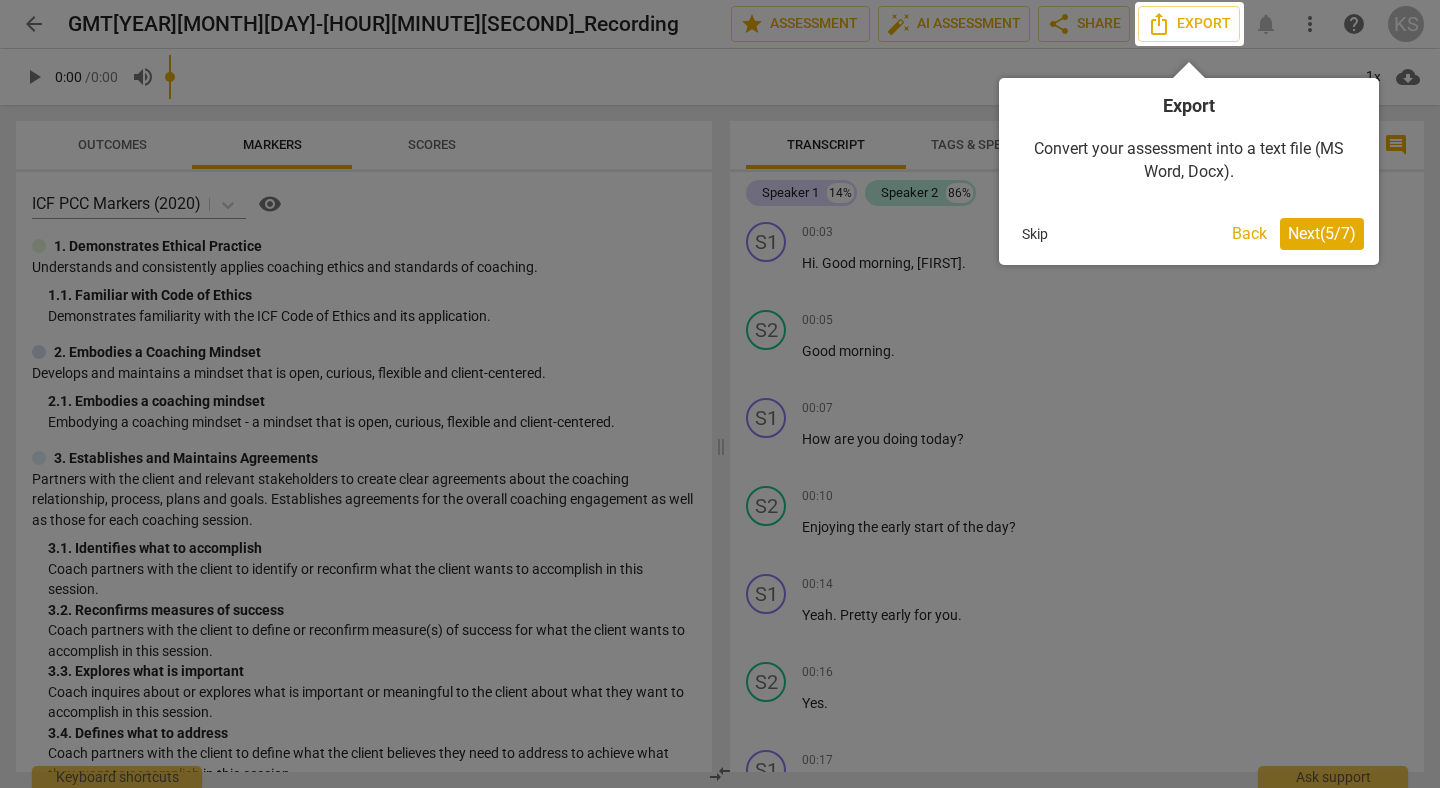 click on "Next  ( 5 / 7 )" at bounding box center (1322, 233) 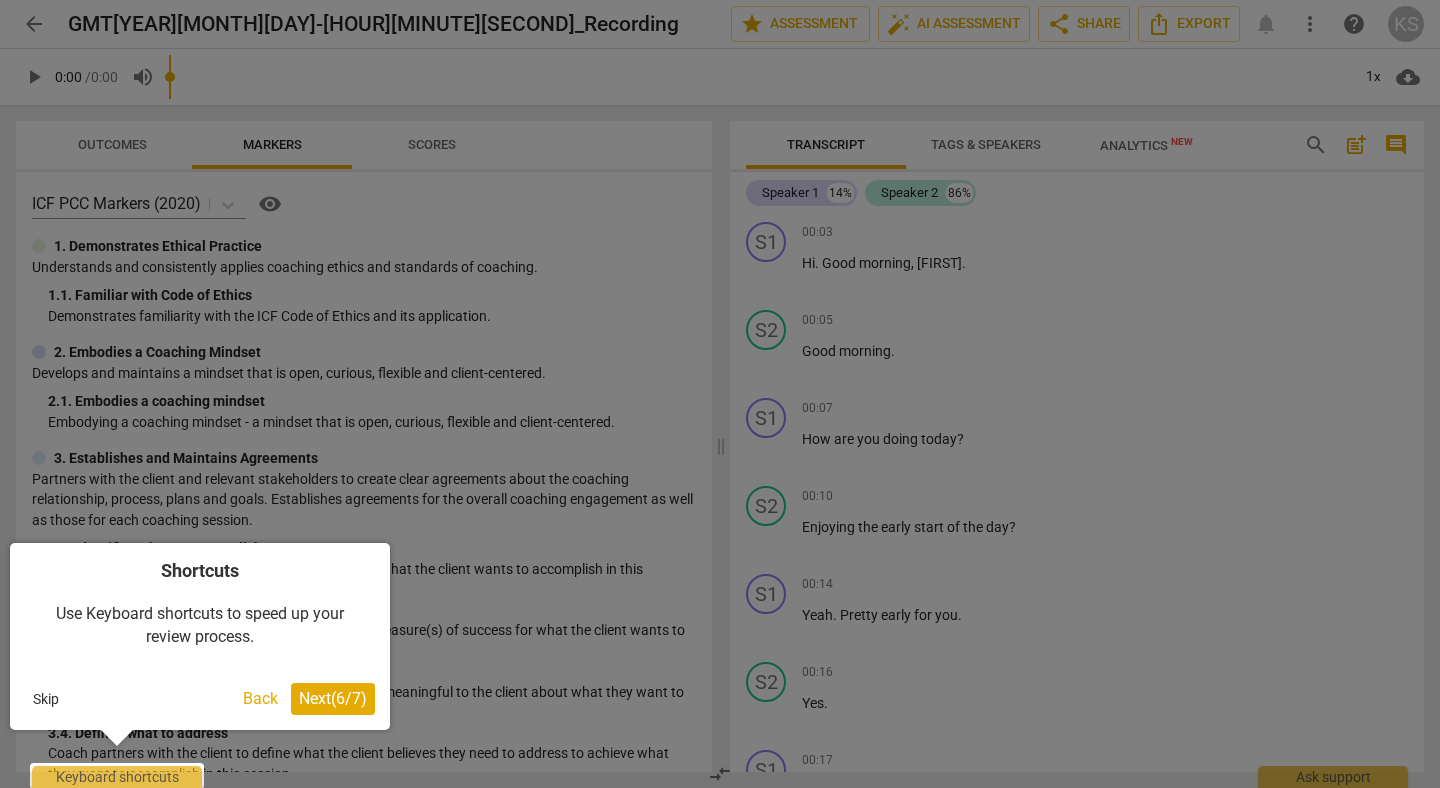 click on "Next  ( 6 / 7 )" at bounding box center [333, 698] 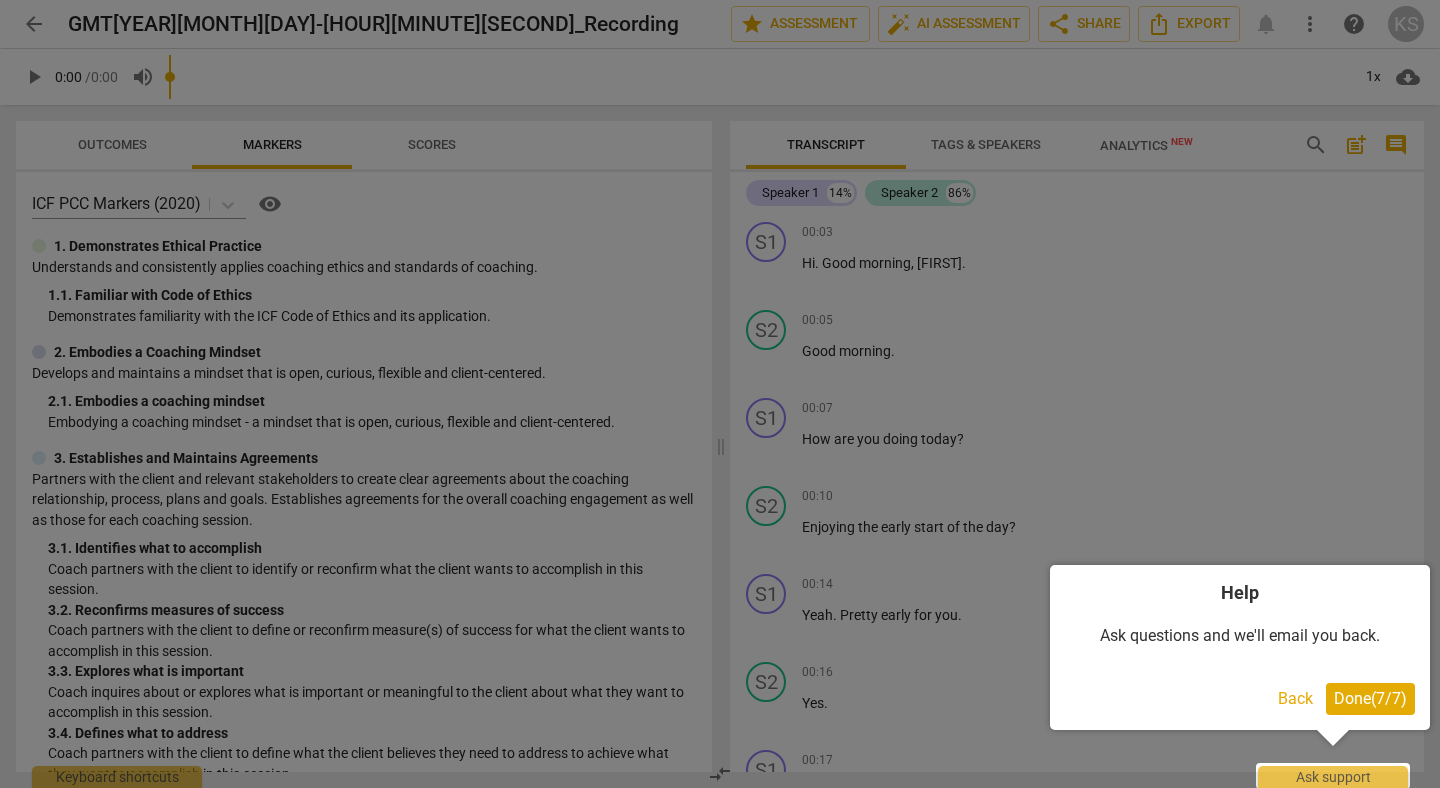 click on "Done  ( 7 / 7 )" at bounding box center [1370, 698] 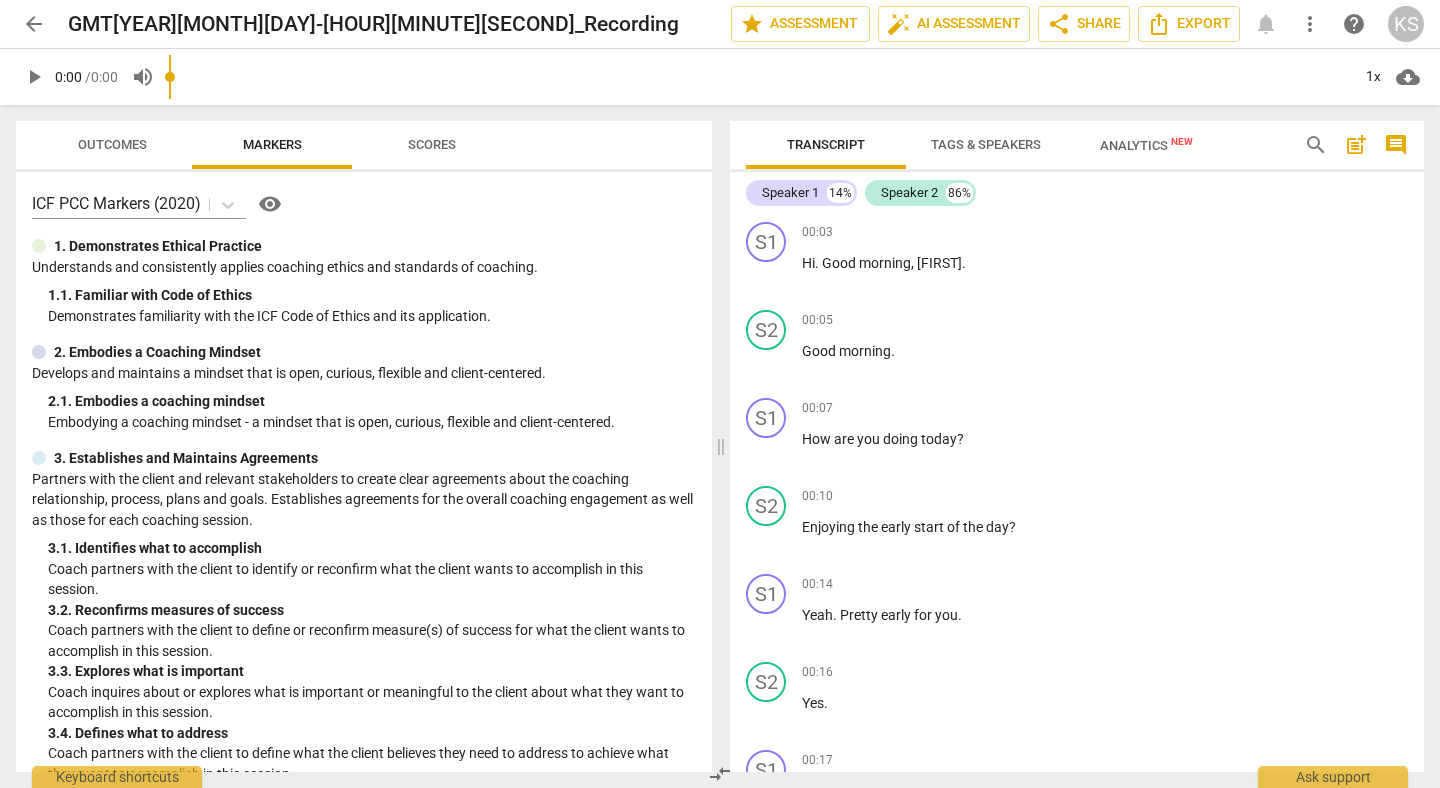 click on "Scores" at bounding box center [432, 144] 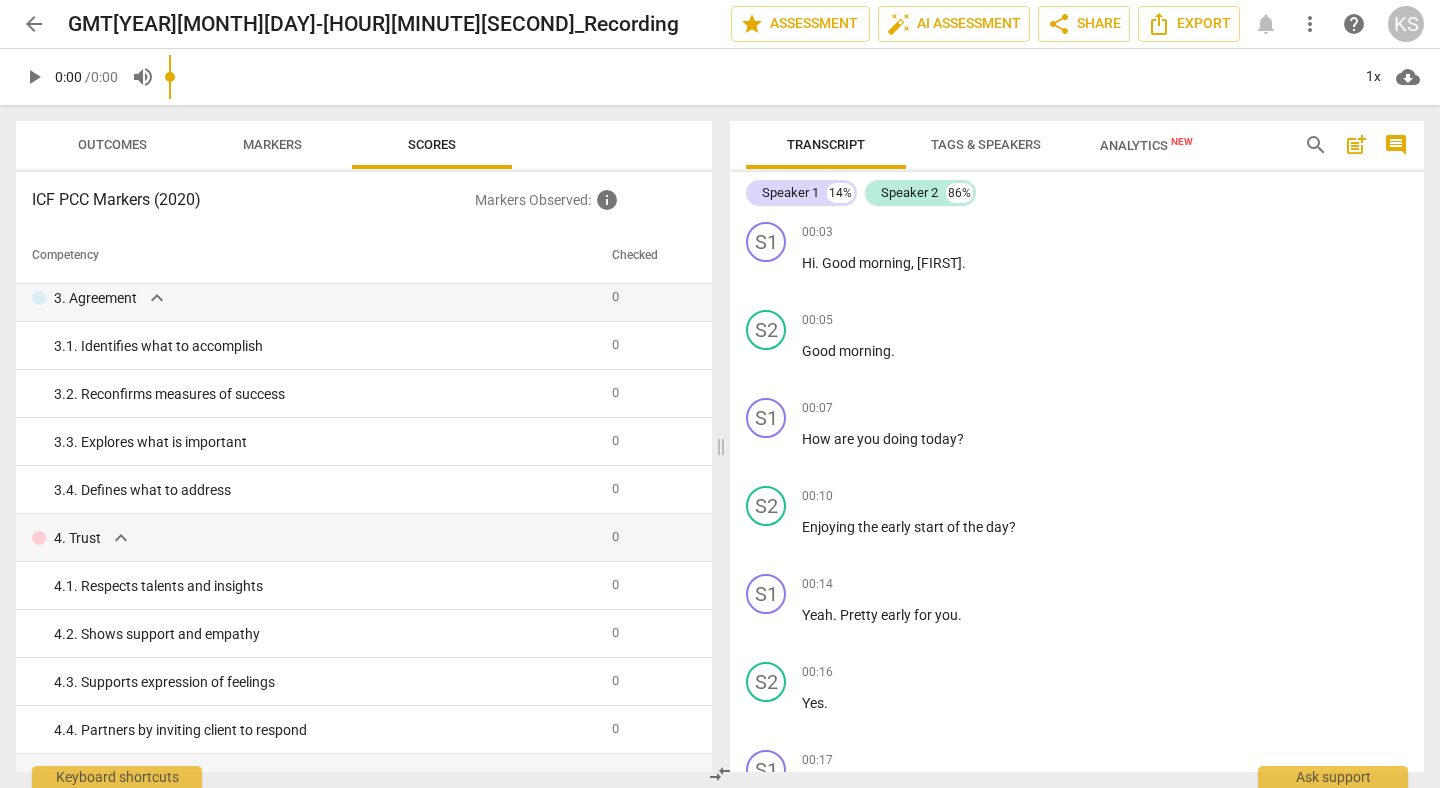 scroll, scrollTop: 0, scrollLeft: 0, axis: both 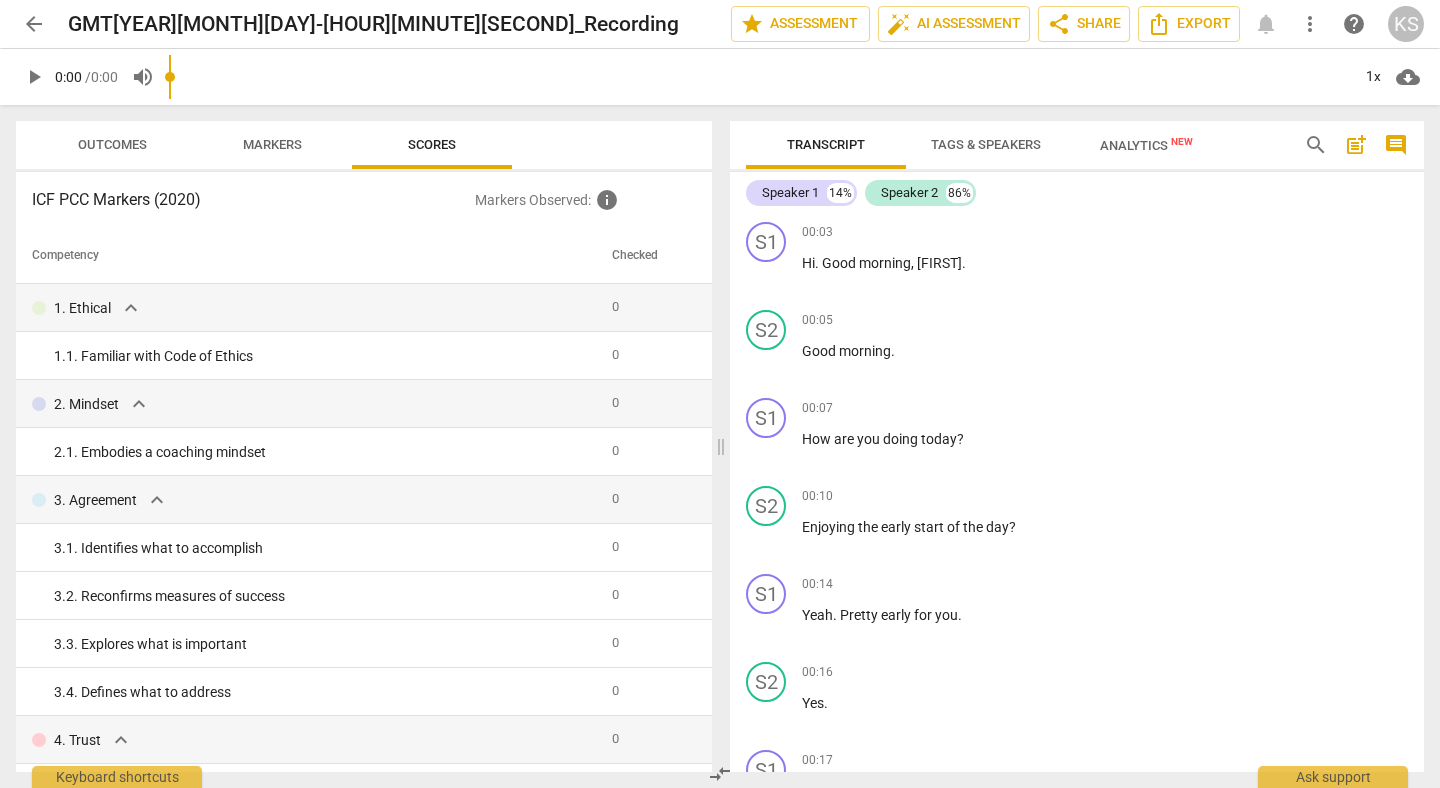 click on "Outcomes" at bounding box center (112, 144) 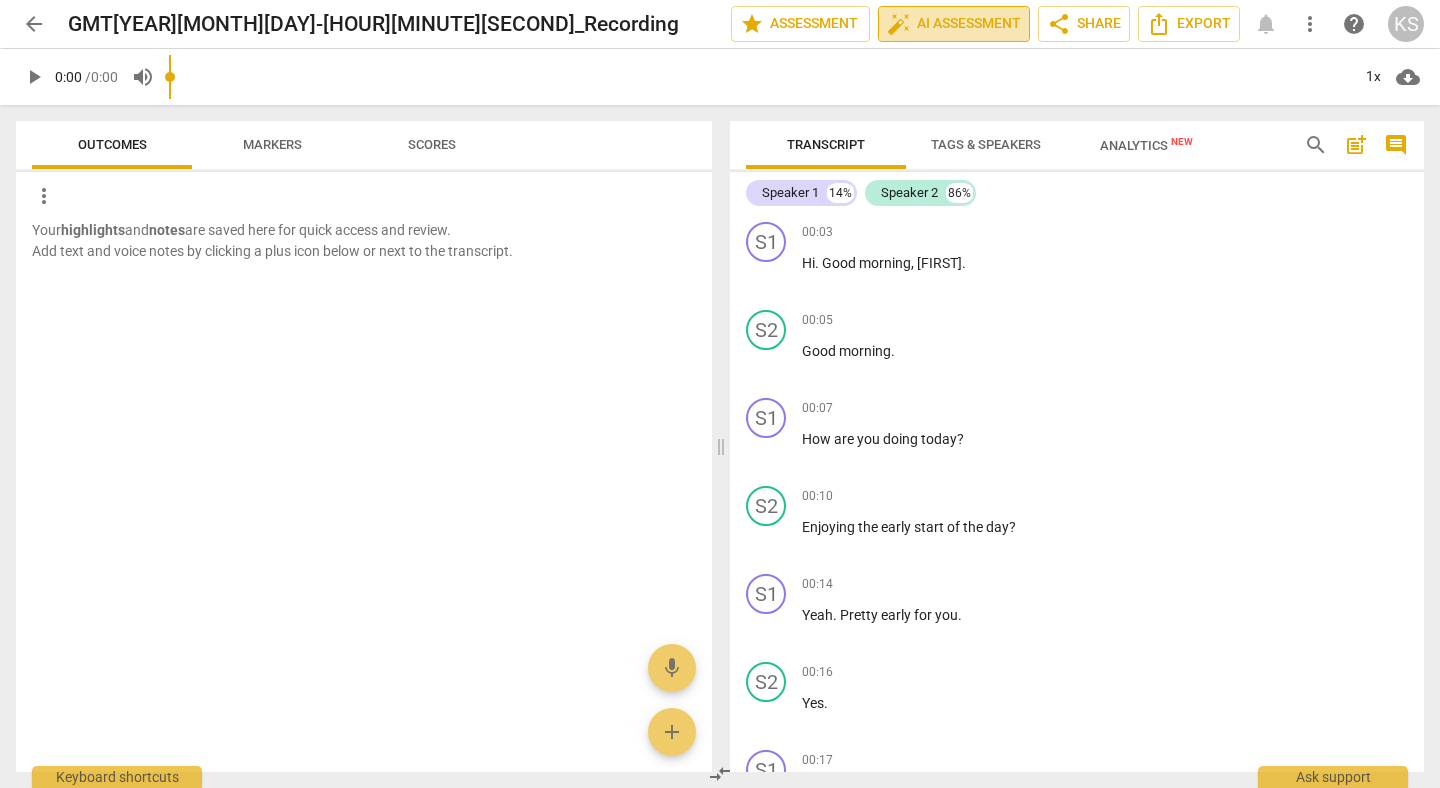 click on "auto_fix_high    AI Assessment" at bounding box center (954, 24) 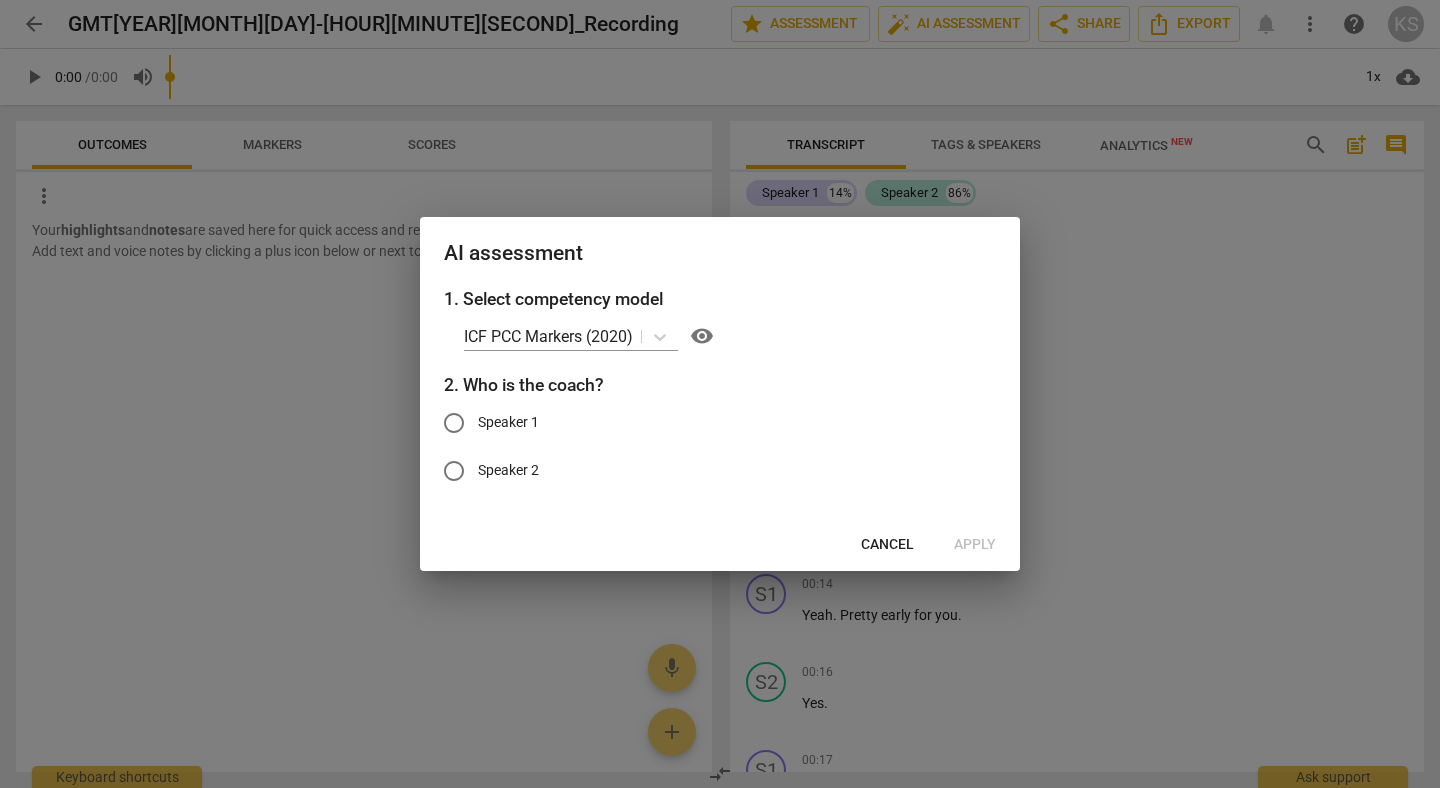 click on "Cancel" at bounding box center [887, 545] 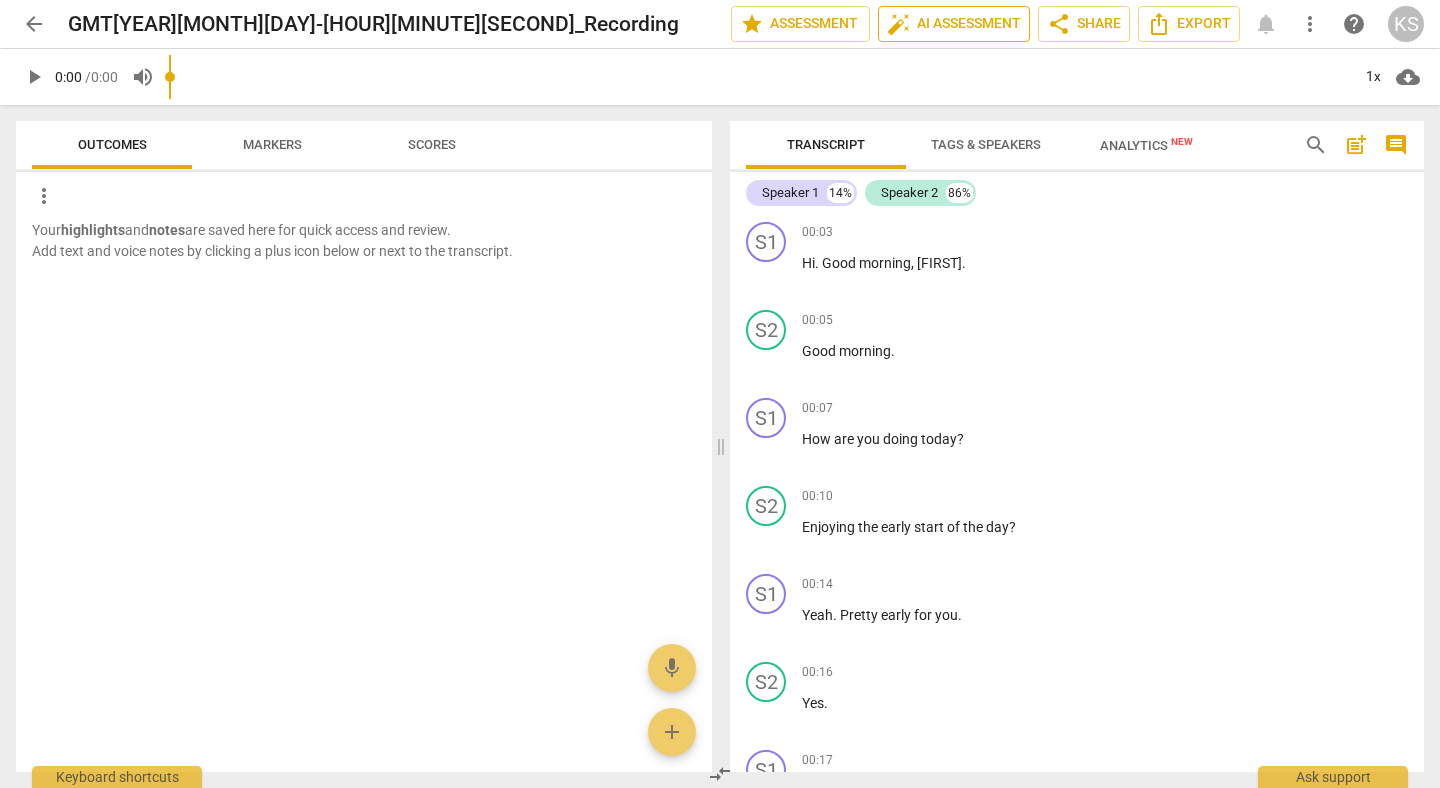 click on "auto_fix_high    AI Assessment" at bounding box center (954, 24) 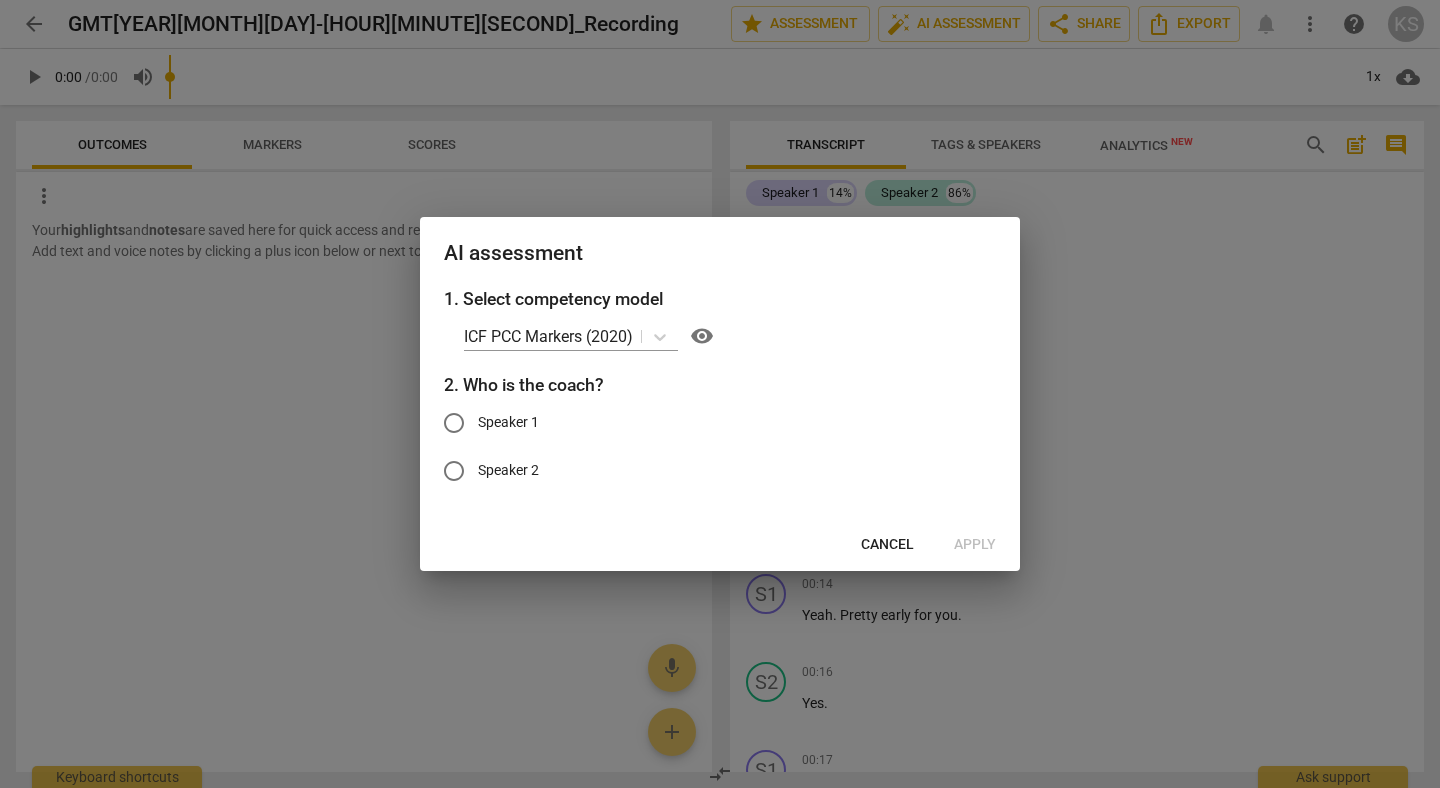 click on "Speaker 1" at bounding box center [508, 422] 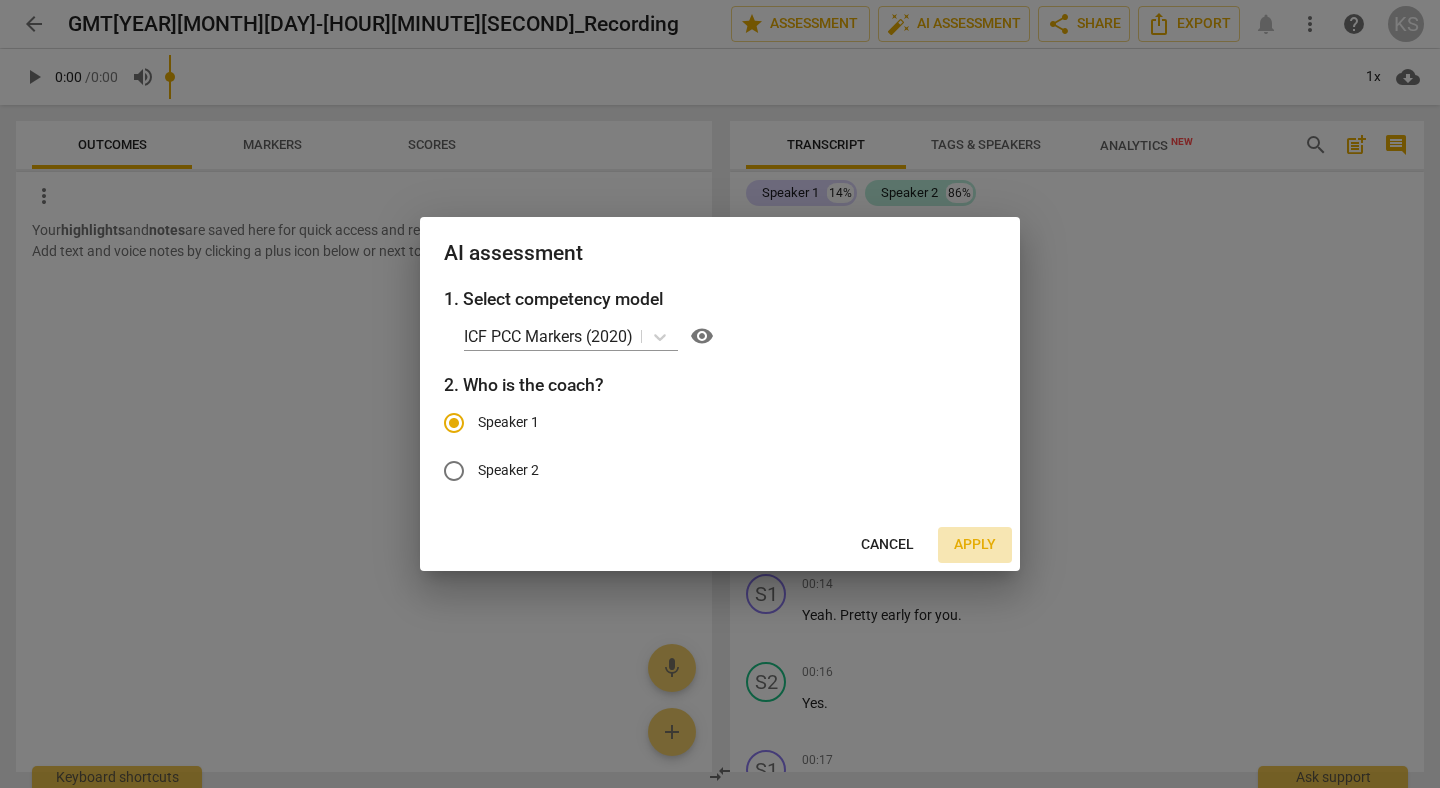 click on "Apply" at bounding box center [975, 545] 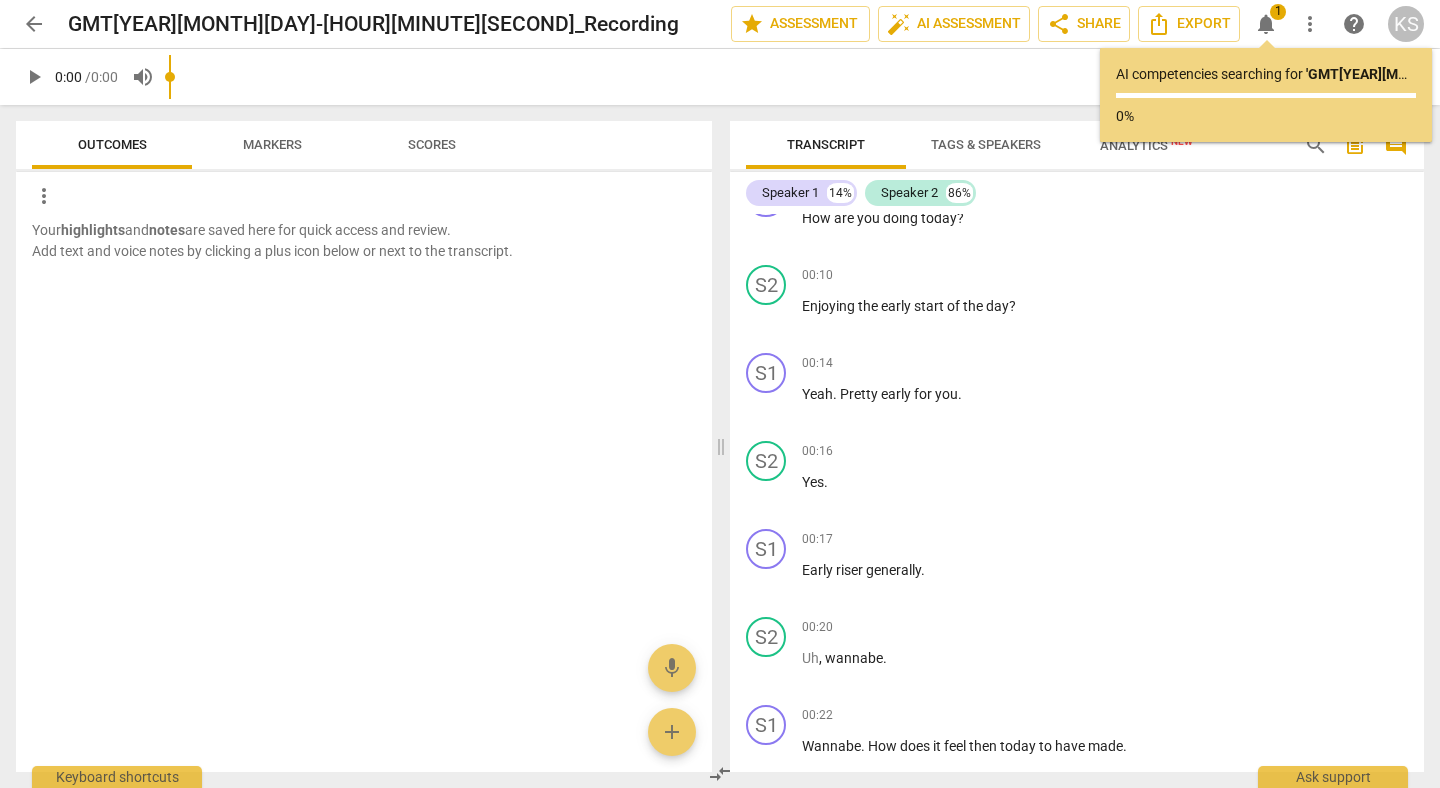 scroll, scrollTop: 0, scrollLeft: 0, axis: both 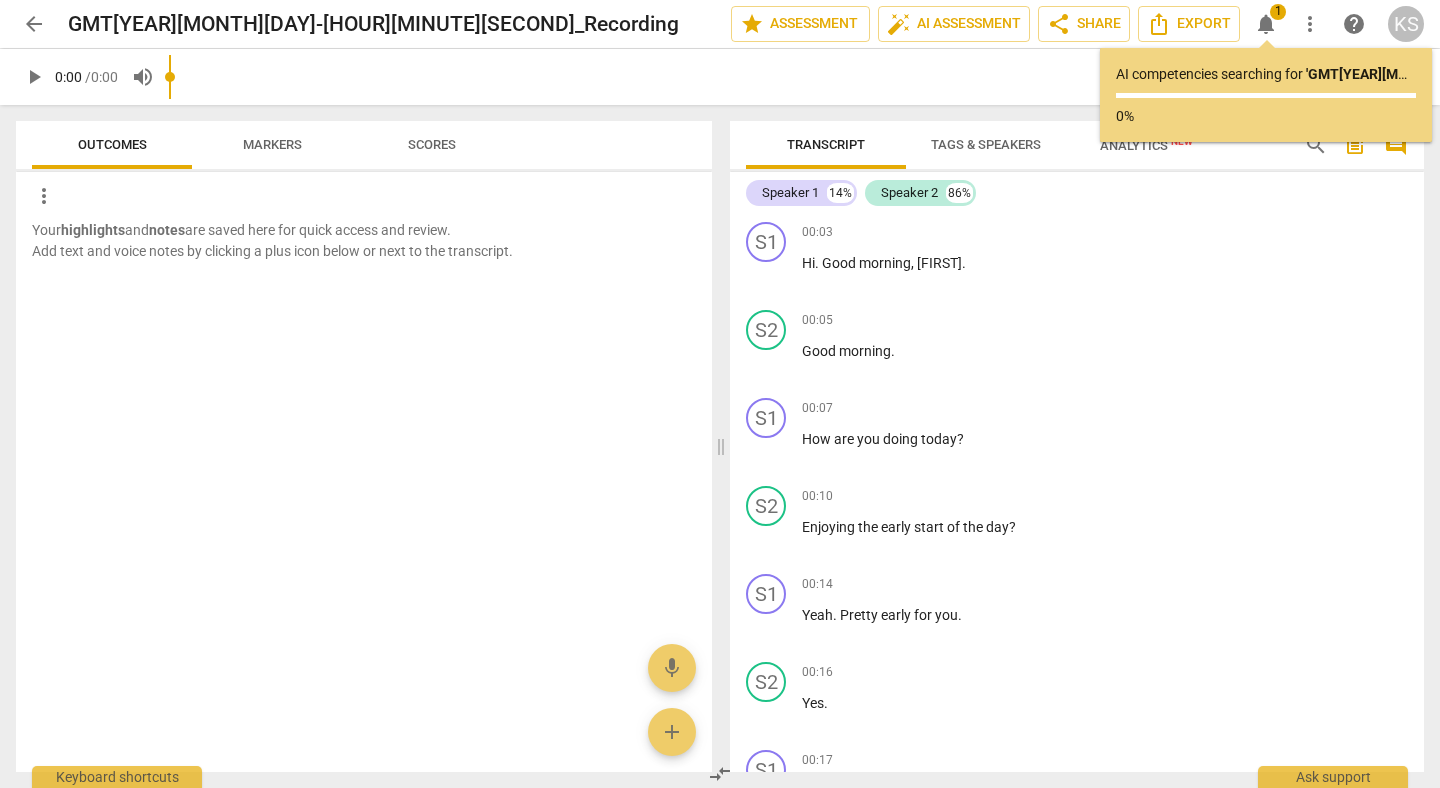 click on "Markers" at bounding box center [272, 145] 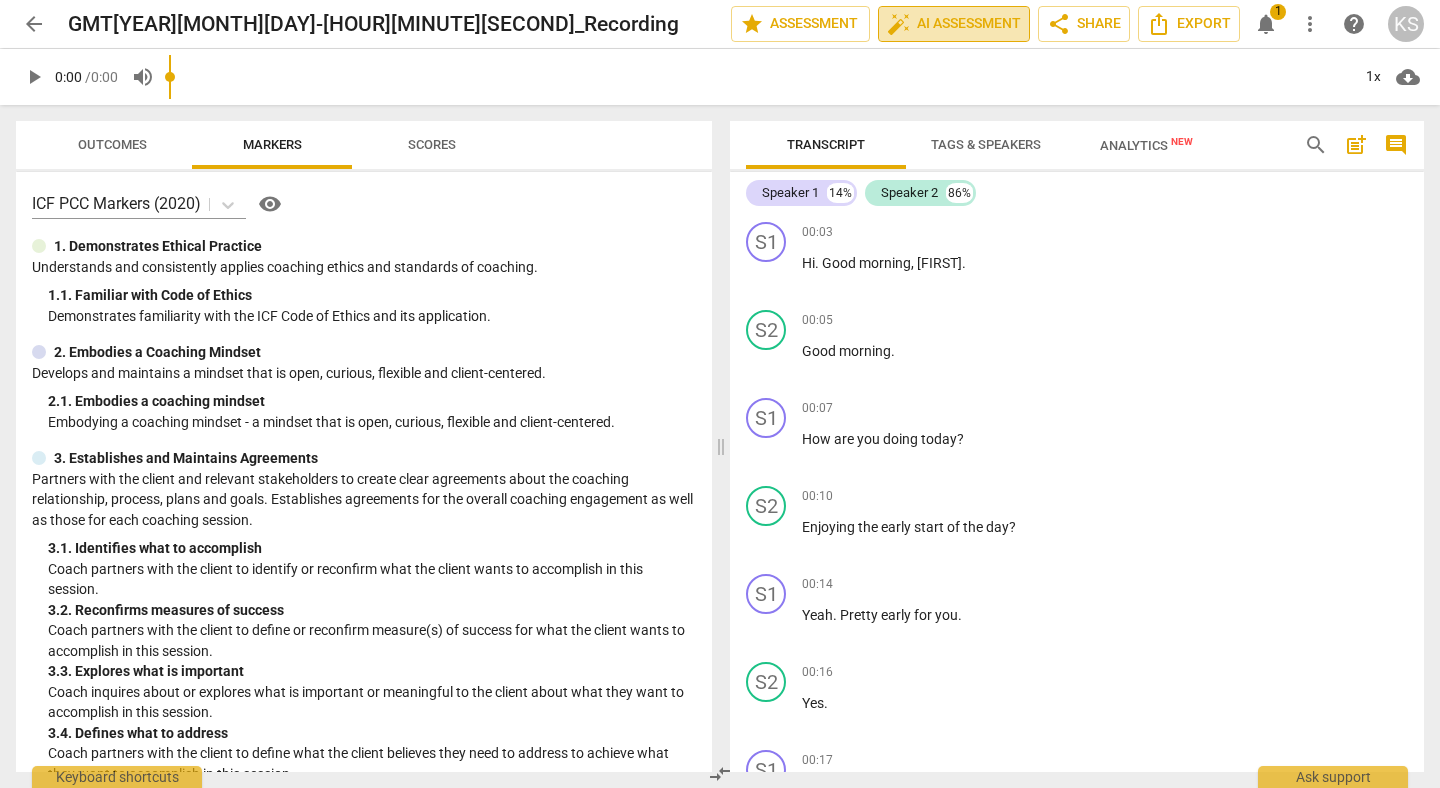 click on "auto_fix_high    AI Assessment" at bounding box center (954, 24) 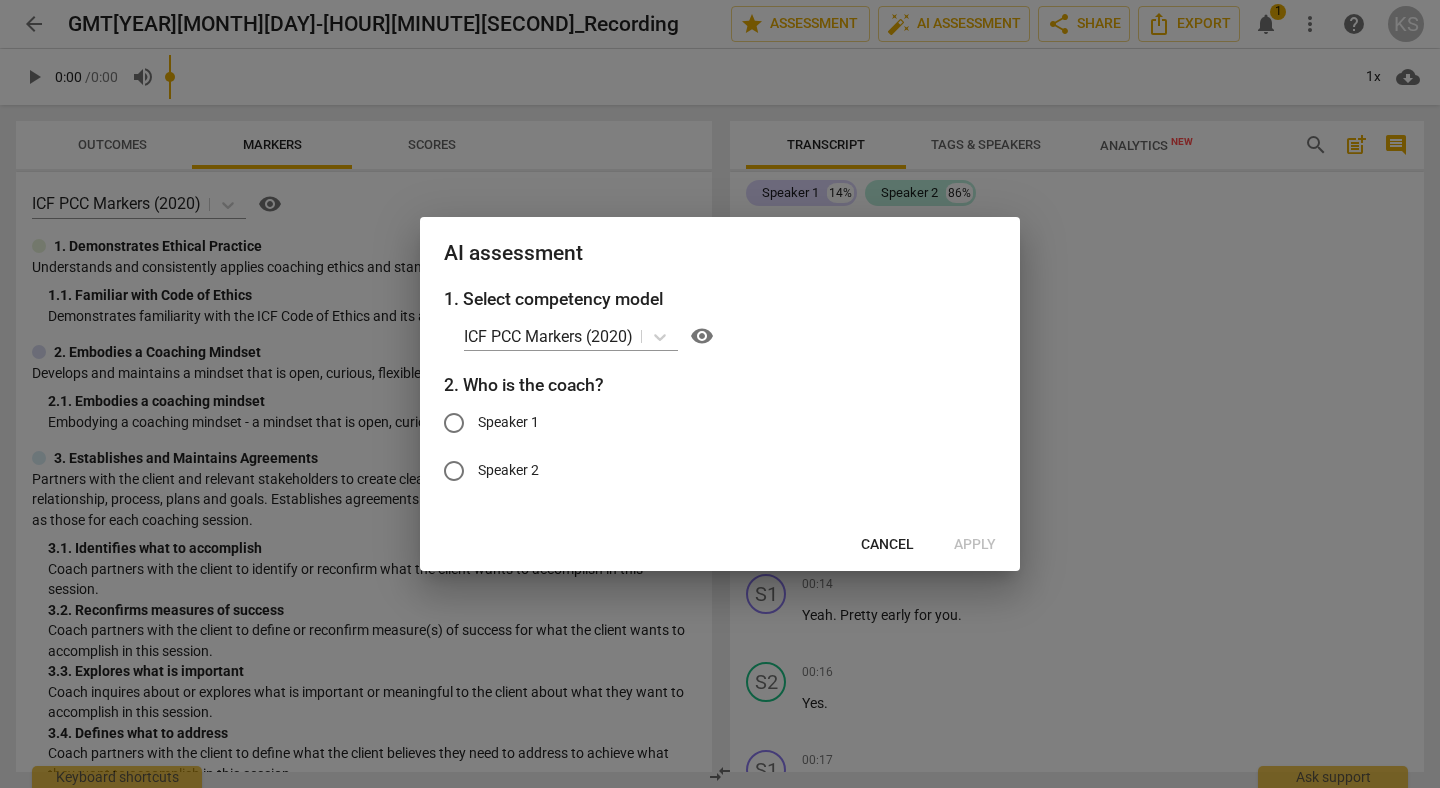 click on "Cancel" at bounding box center (887, 545) 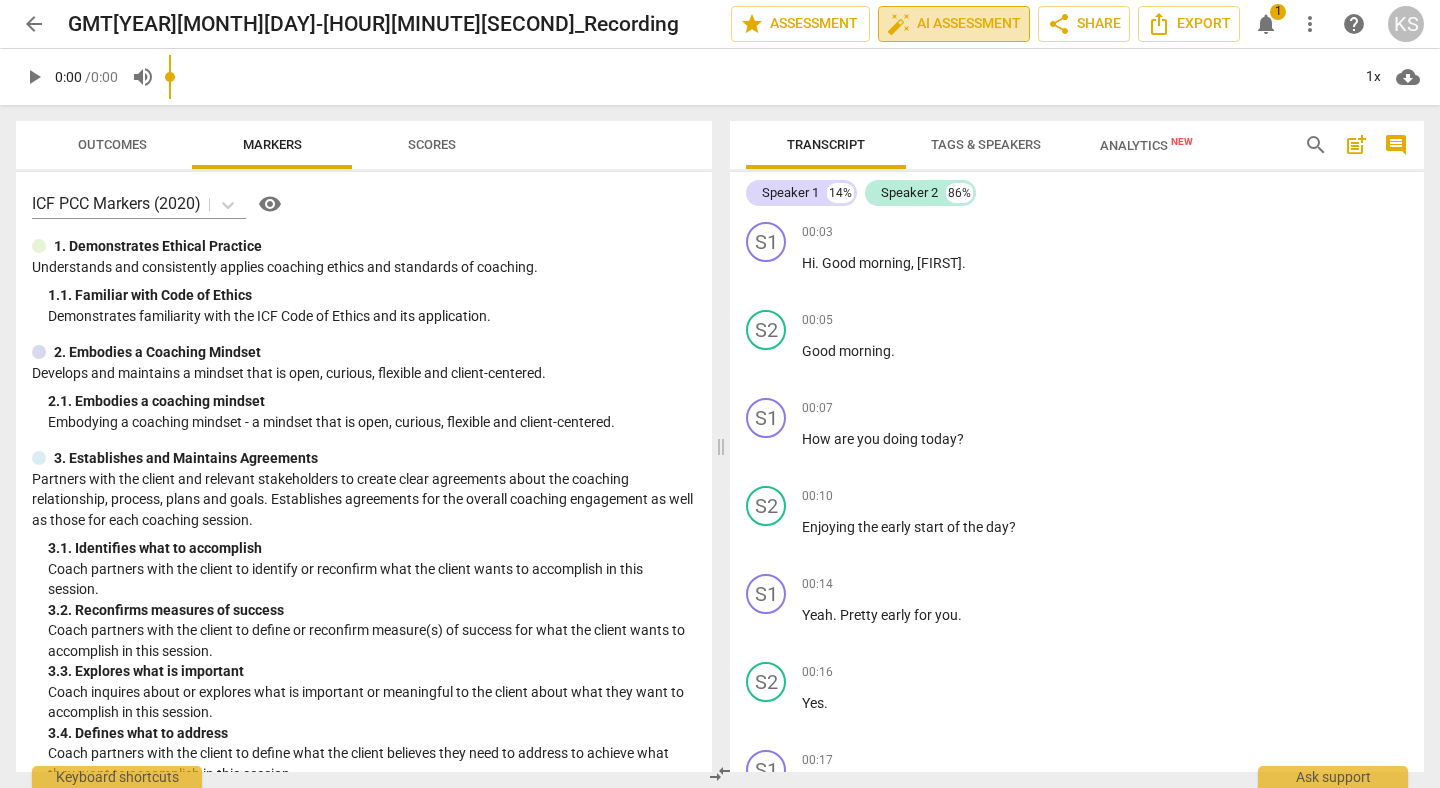 click on "auto_fix_high    AI Assessment" at bounding box center [954, 24] 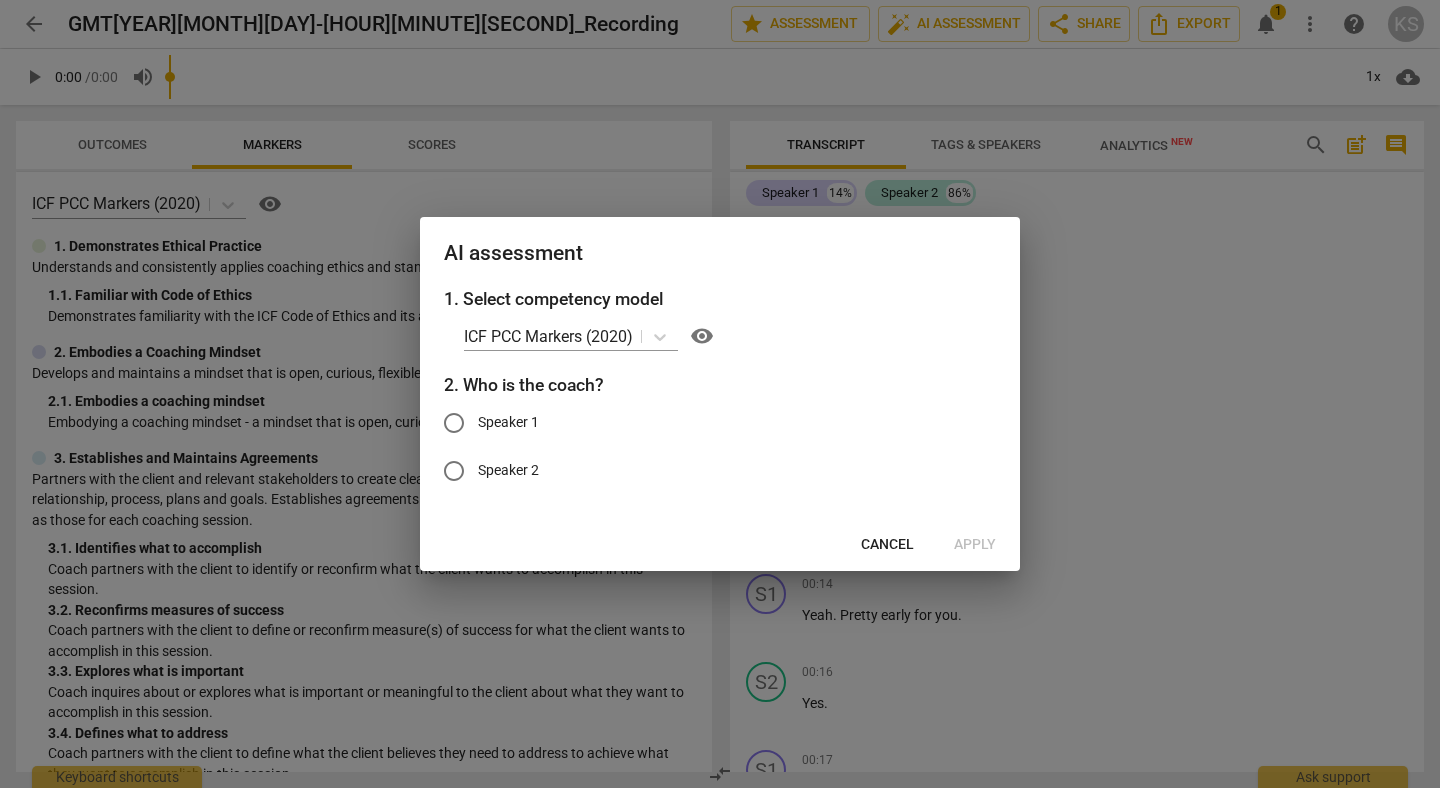 click on "Speaker 1" at bounding box center [508, 422] 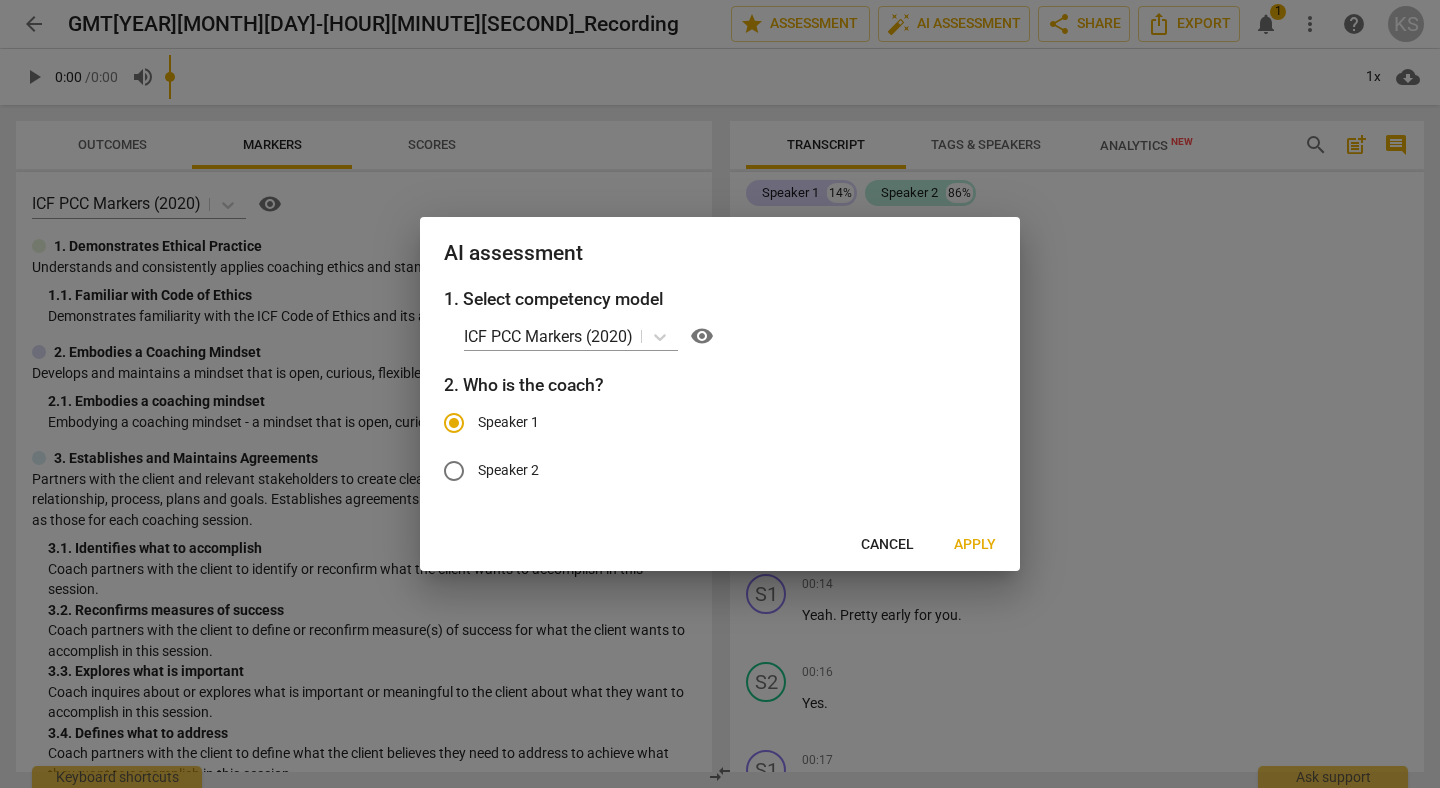 click on "Apply" at bounding box center [975, 545] 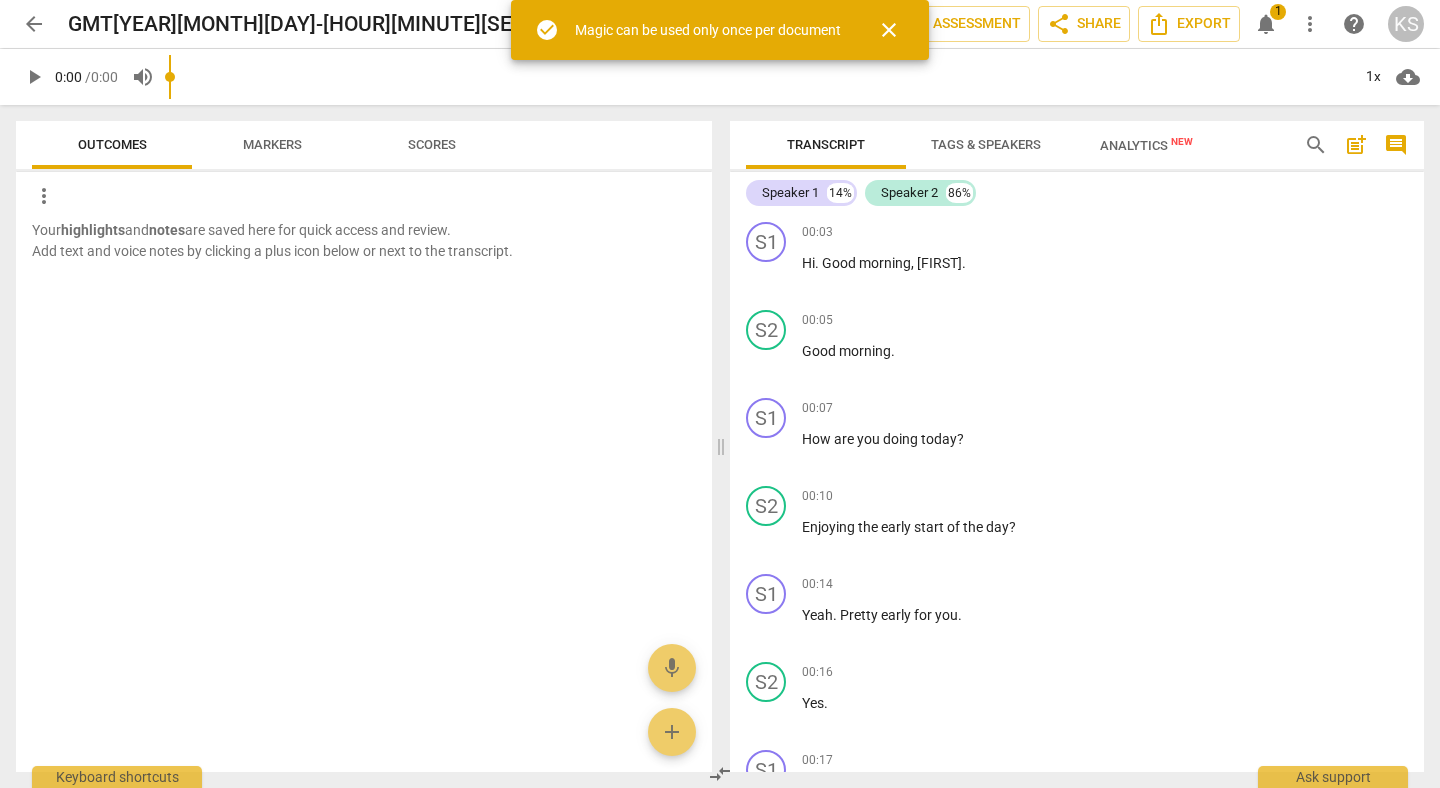 click on "close" at bounding box center (889, 30) 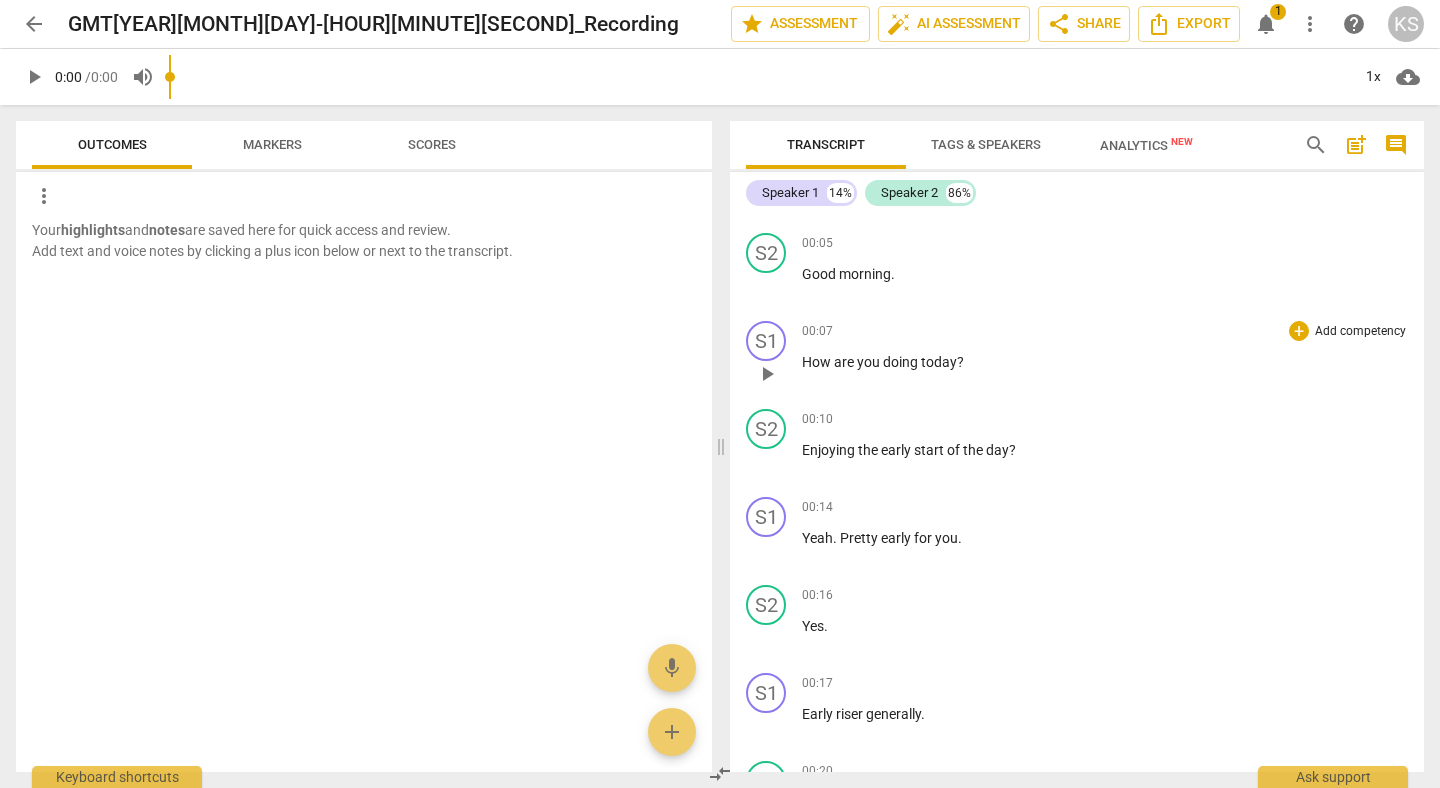 scroll, scrollTop: 0, scrollLeft: 0, axis: both 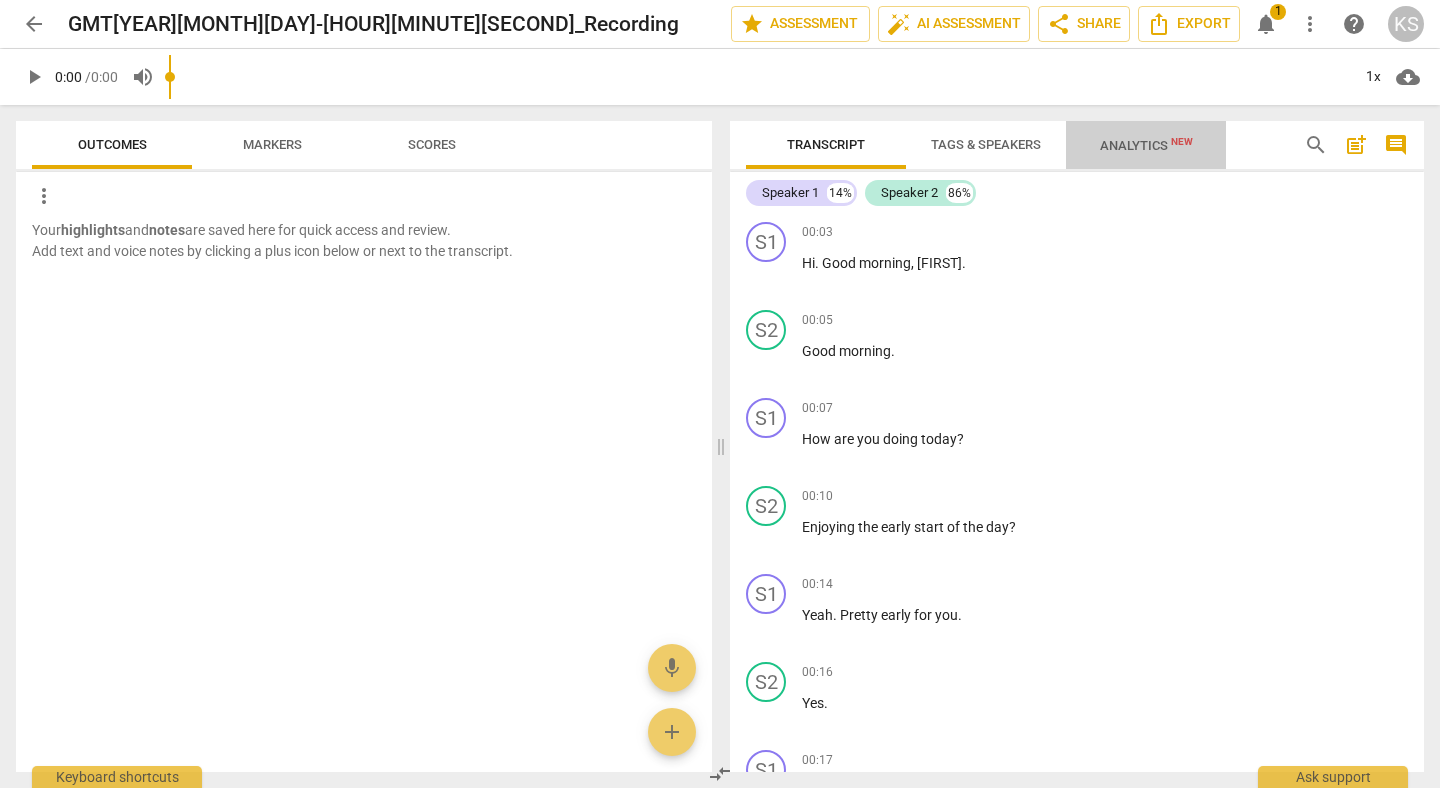 click on "Analytics   New" at bounding box center [1146, 145] 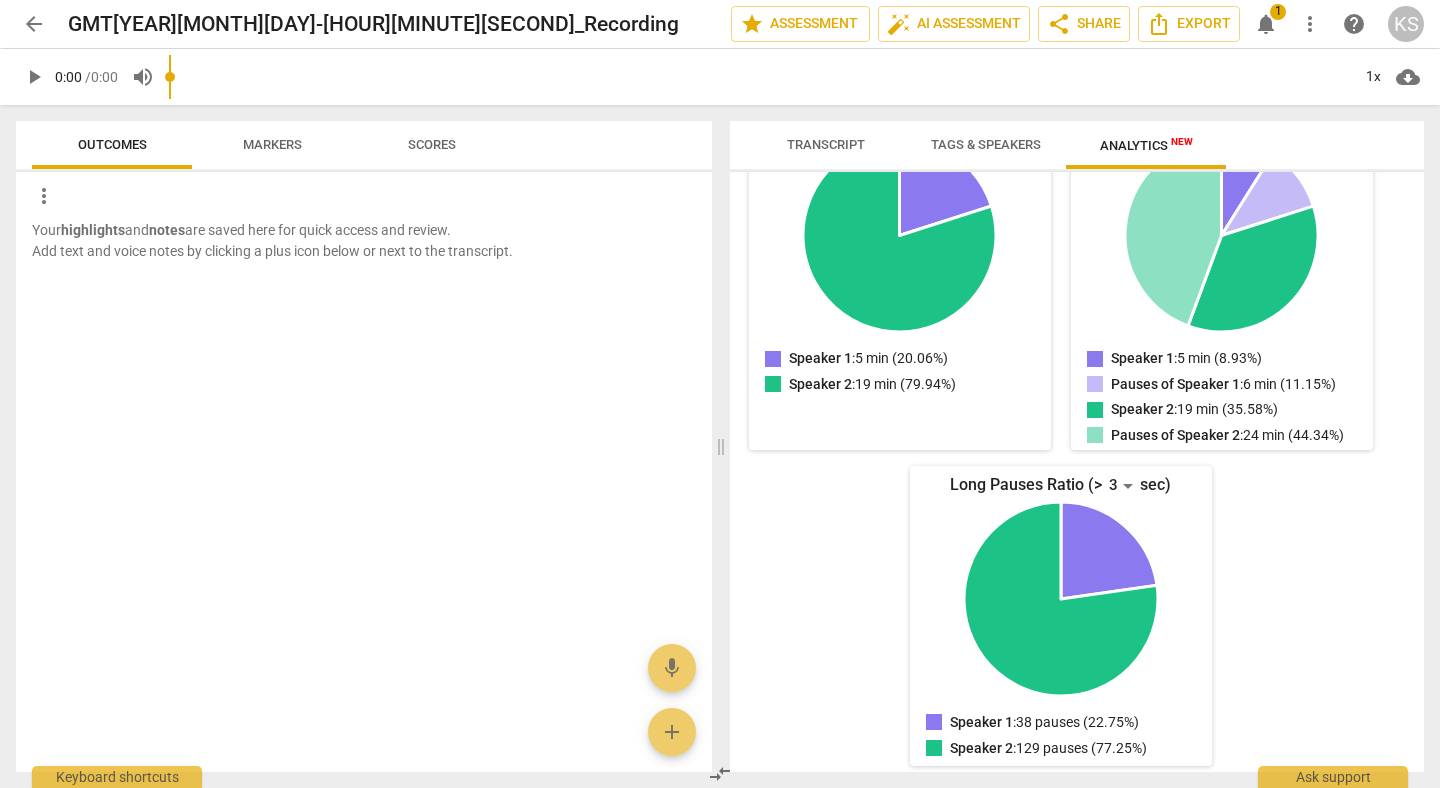 scroll, scrollTop: 304, scrollLeft: 0, axis: vertical 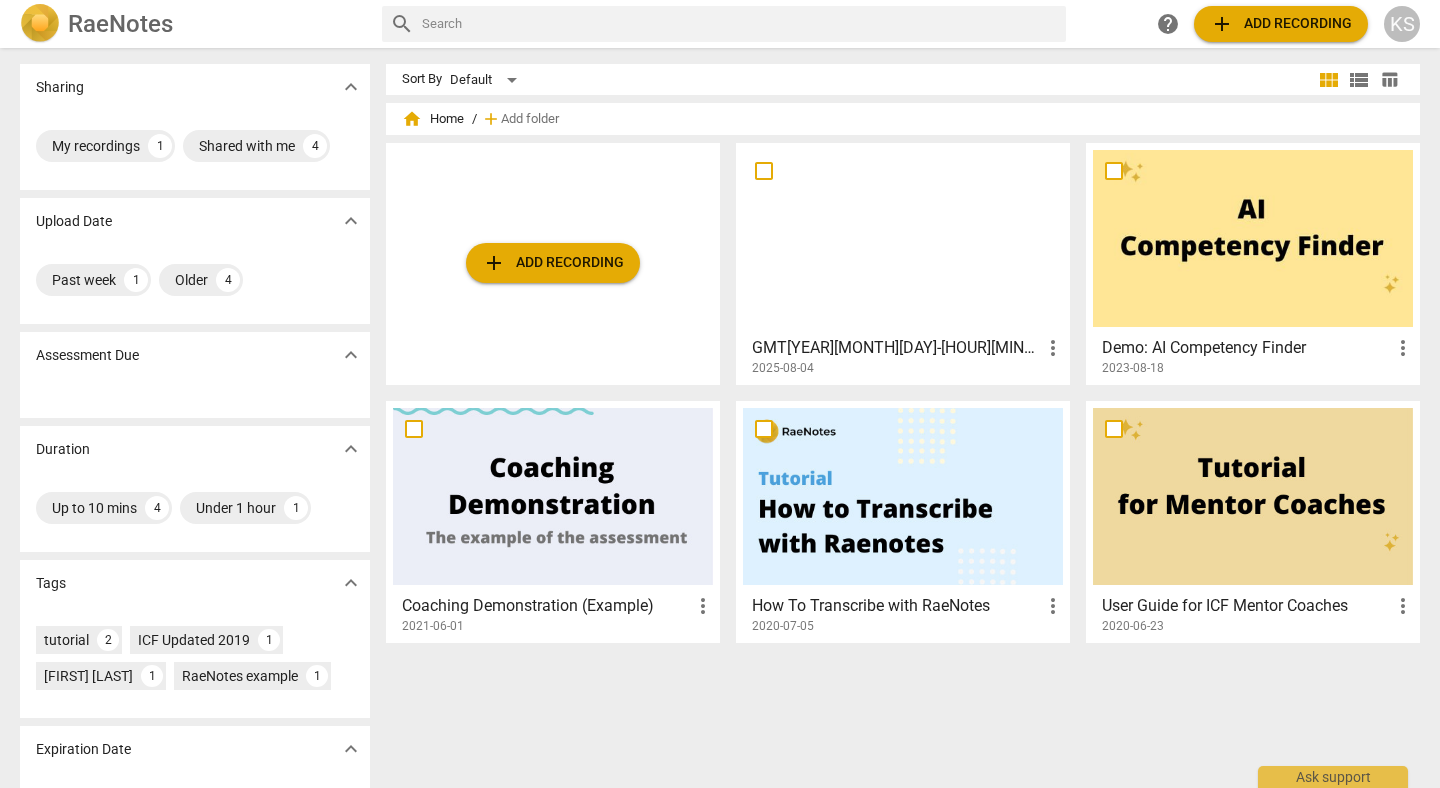 click at bounding box center [903, 238] 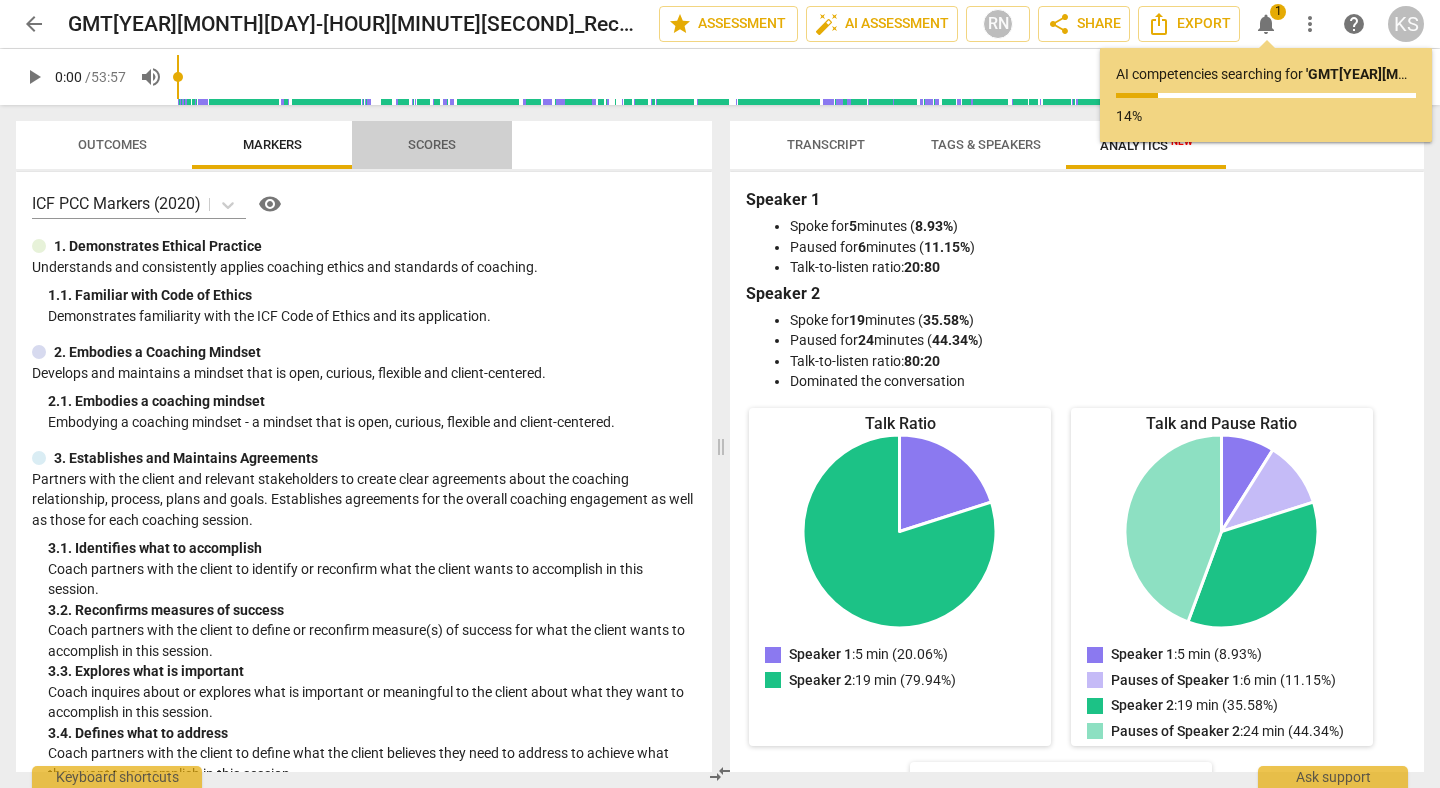 click on "Scores" at bounding box center [432, 144] 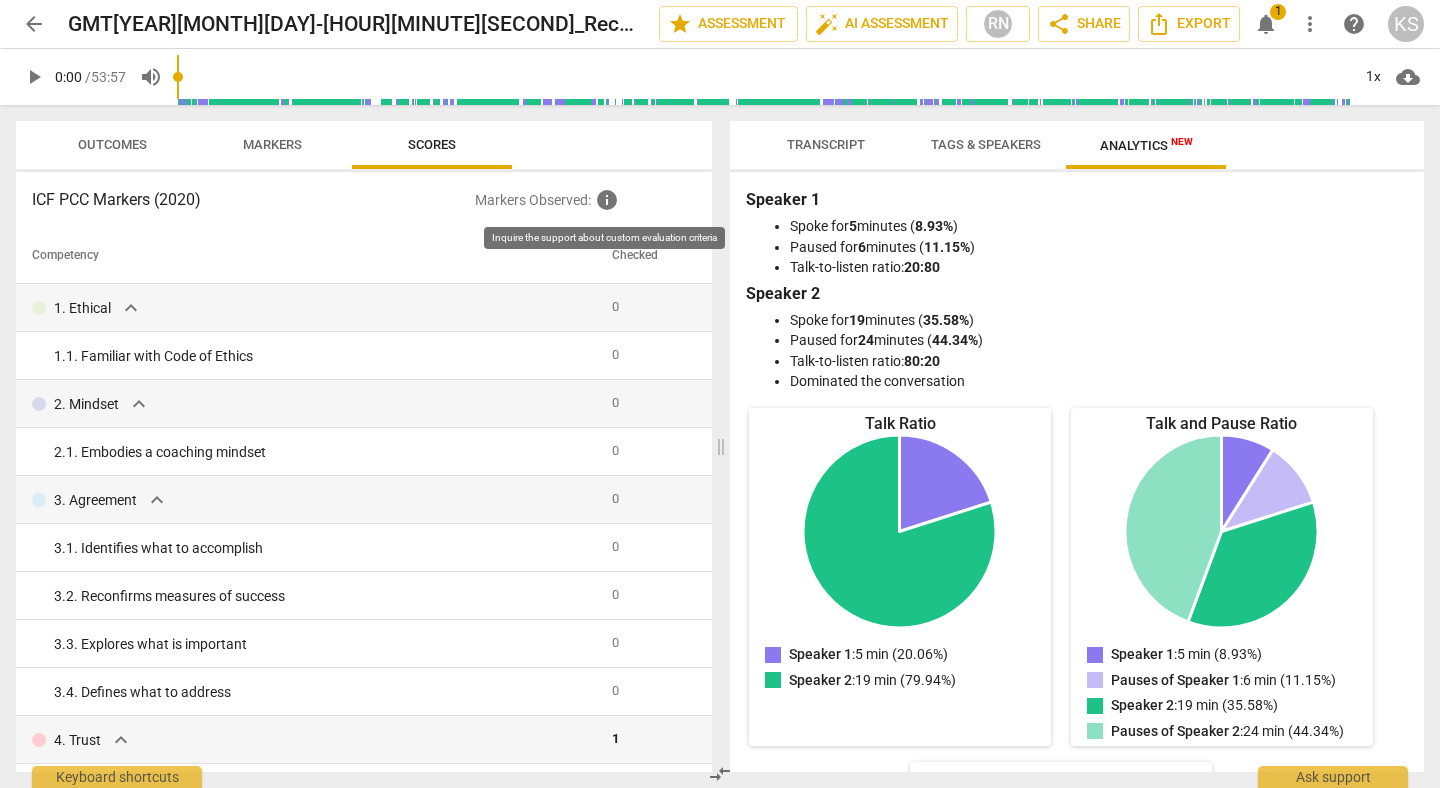 click on "info" at bounding box center [607, 200] 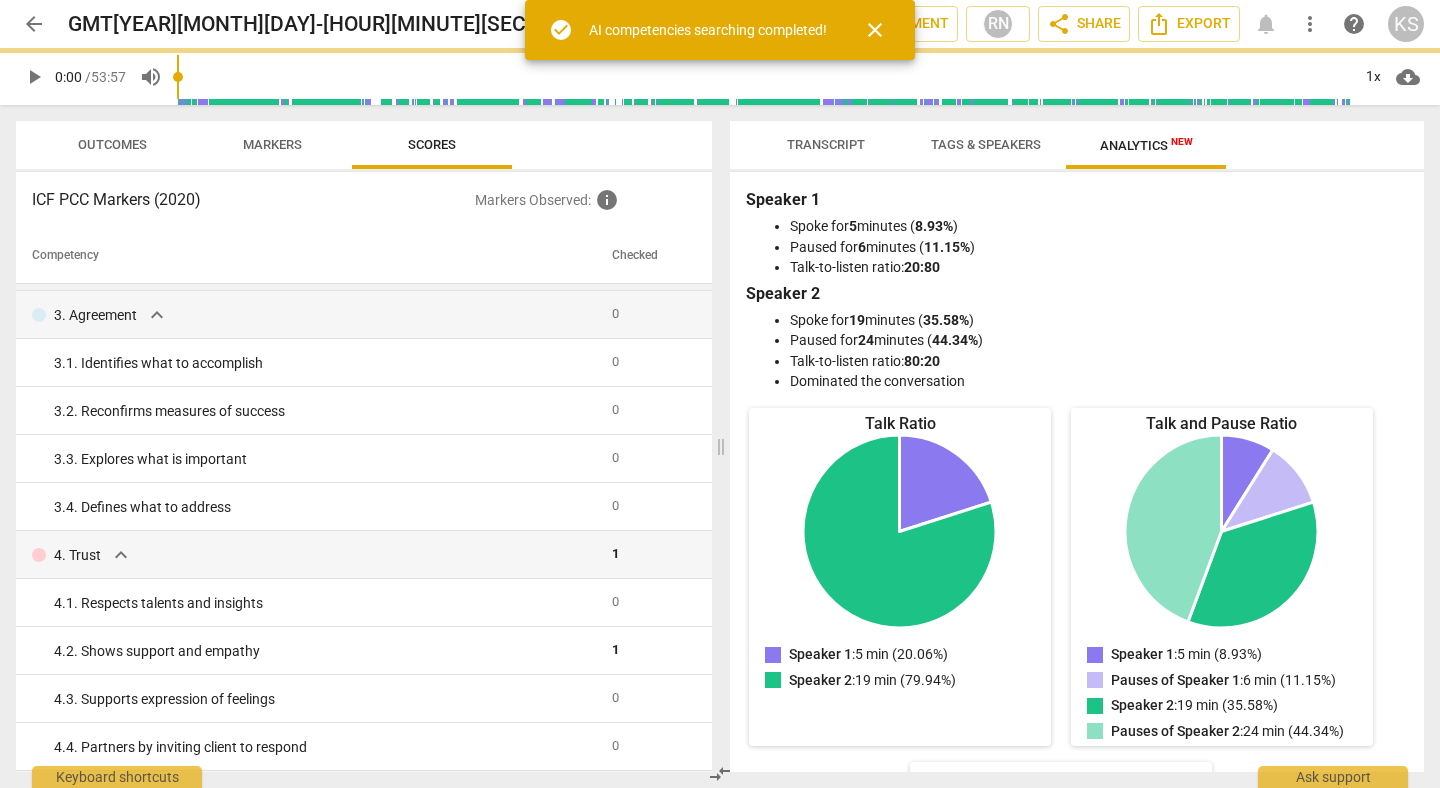 scroll, scrollTop: 107, scrollLeft: 0, axis: vertical 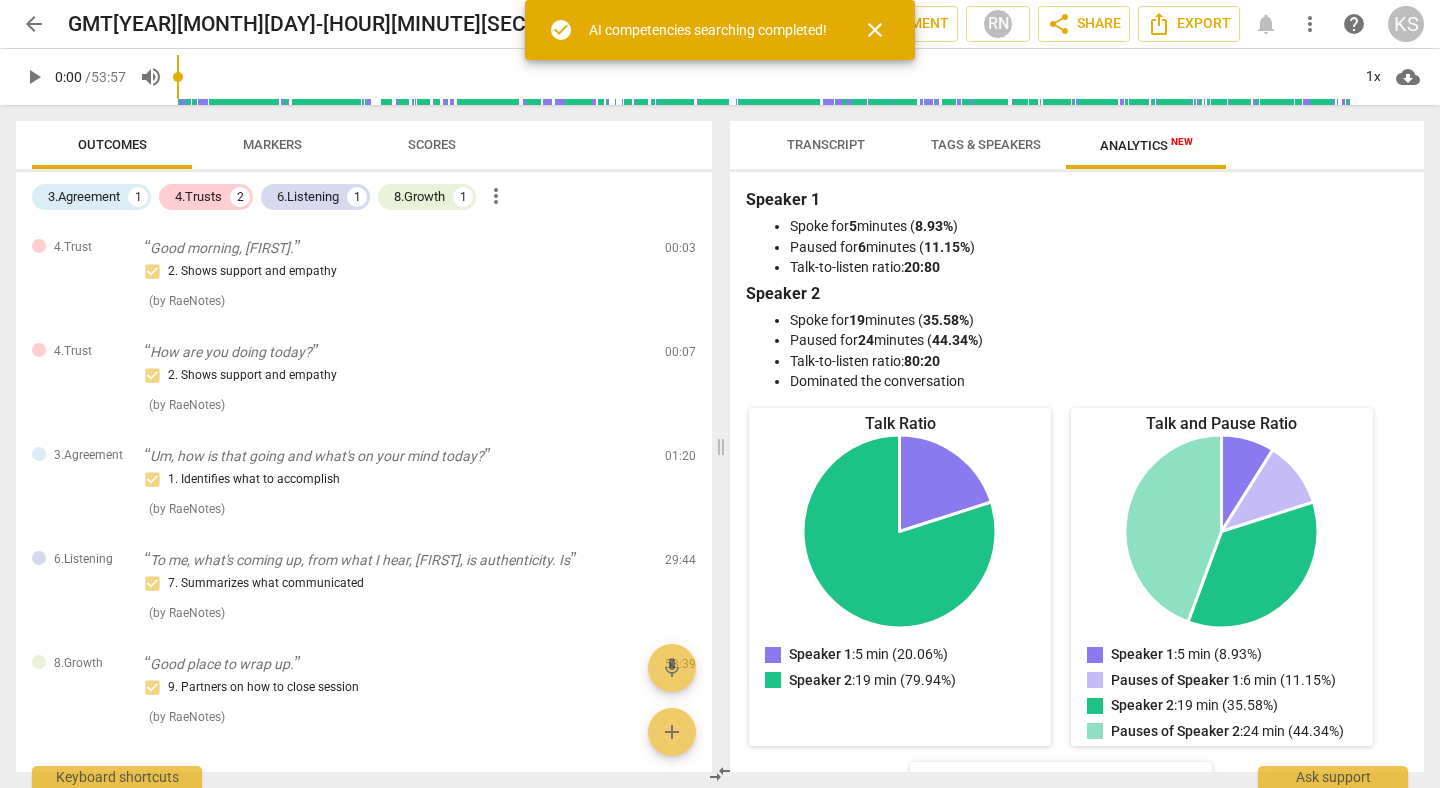 click on "Markers" at bounding box center [272, 144] 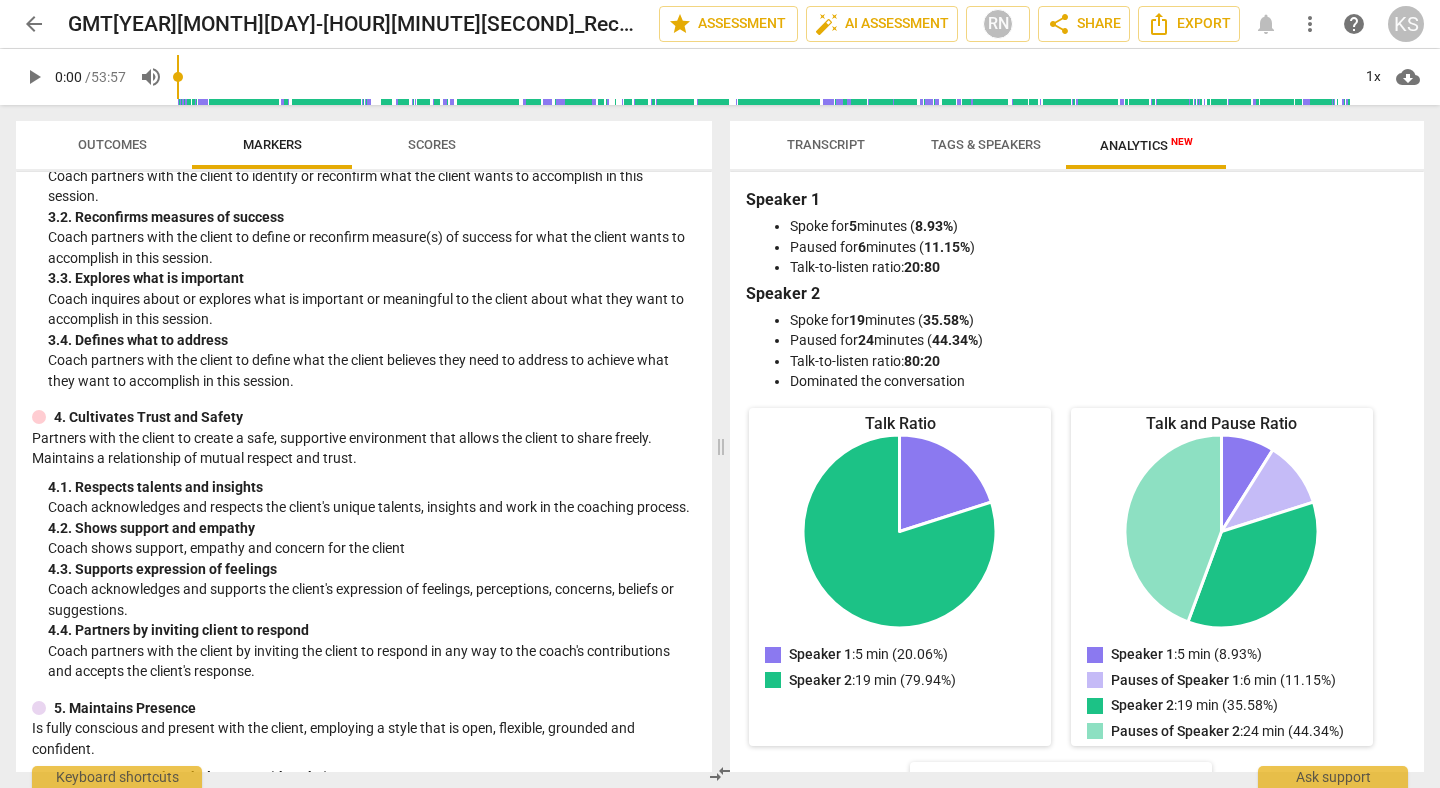 scroll, scrollTop: 0, scrollLeft: 0, axis: both 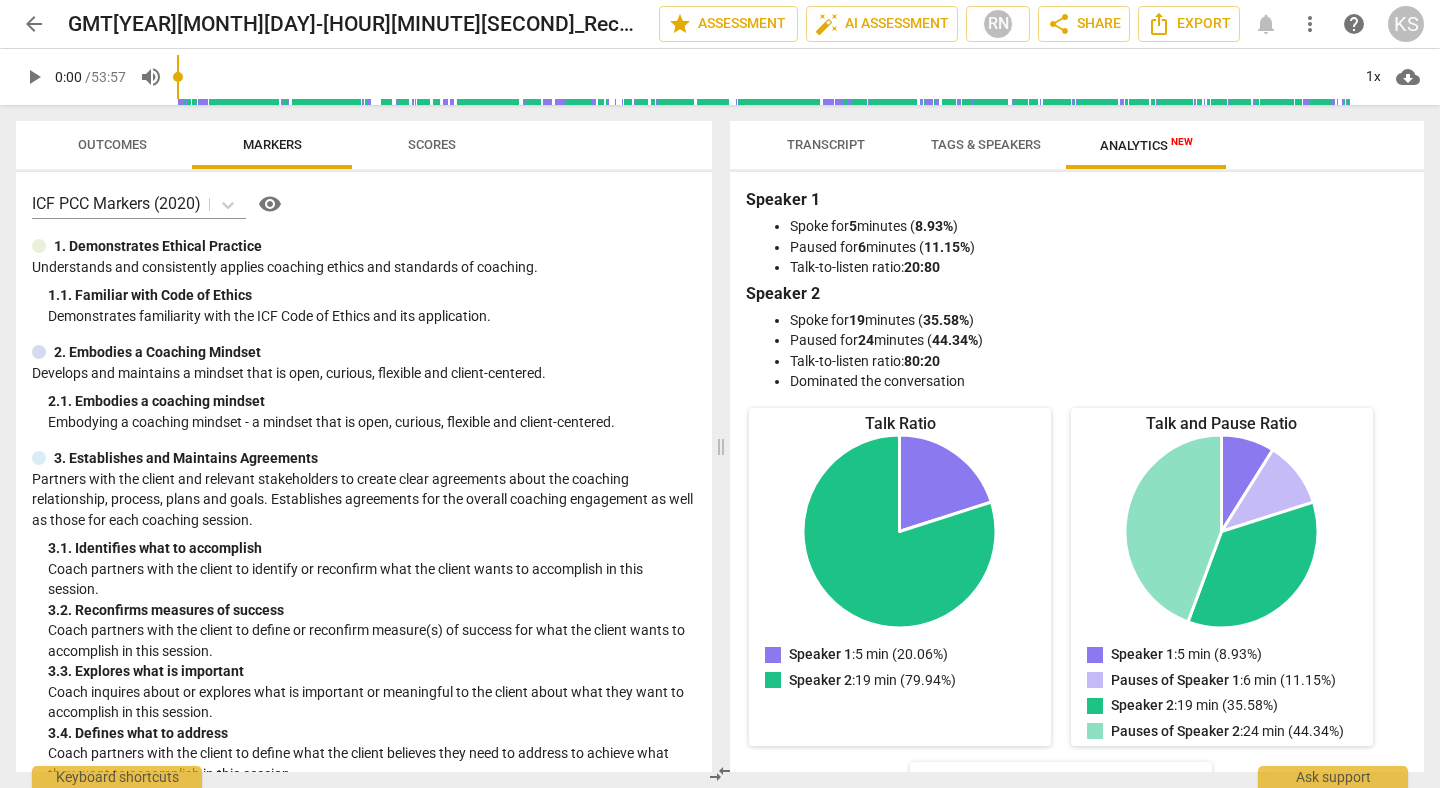 click on "Scores" at bounding box center (432, 145) 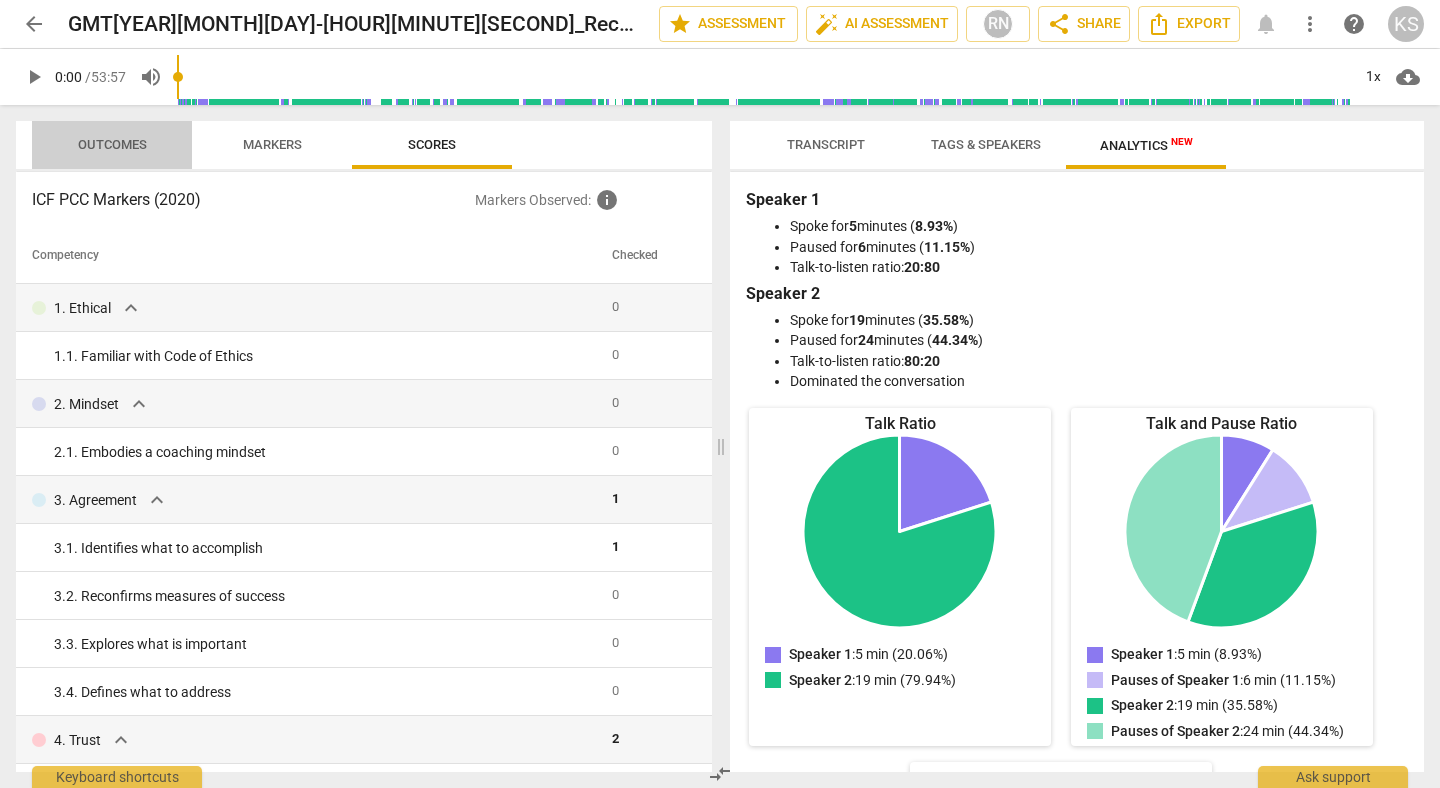 click on "Outcomes" at bounding box center (112, 144) 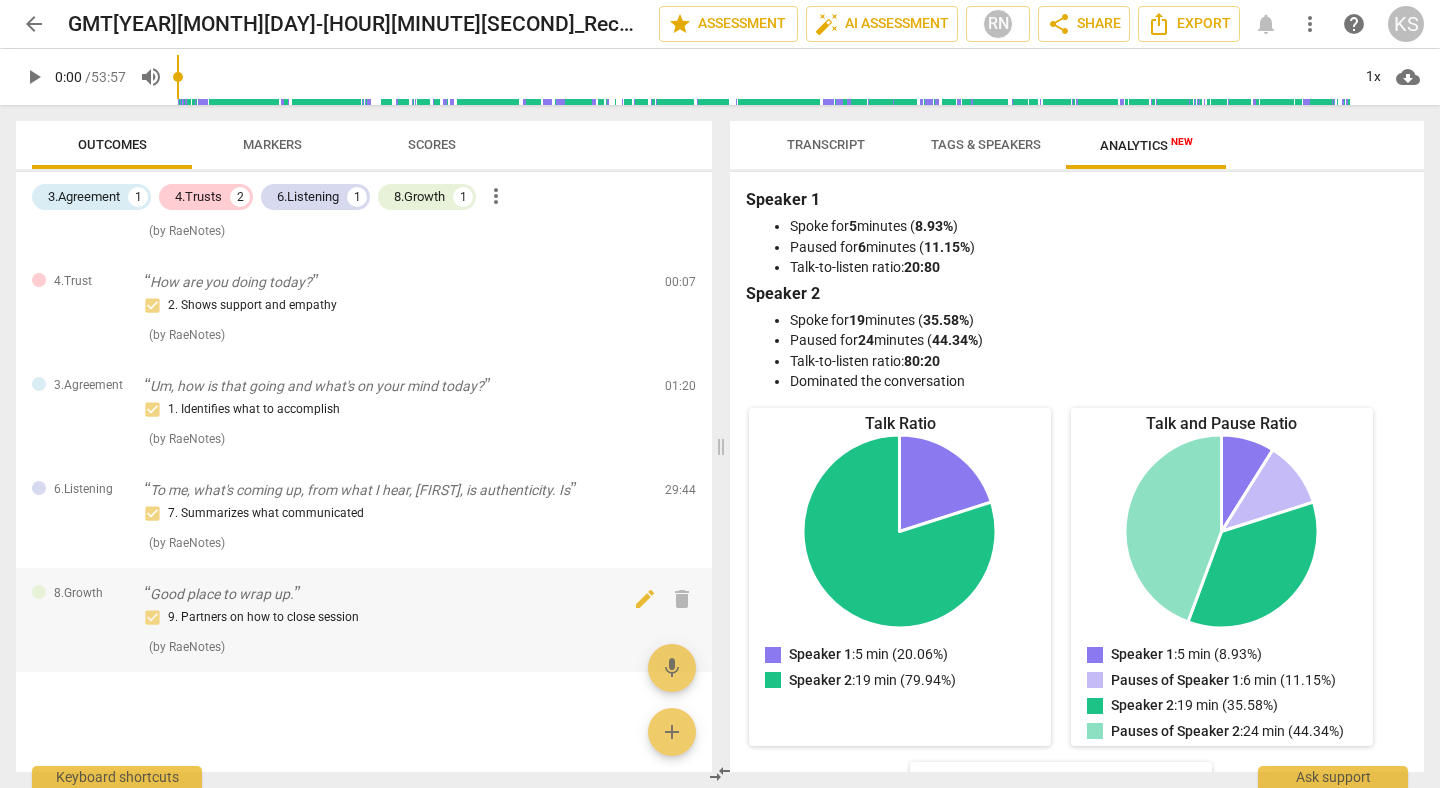 scroll, scrollTop: 0, scrollLeft: 0, axis: both 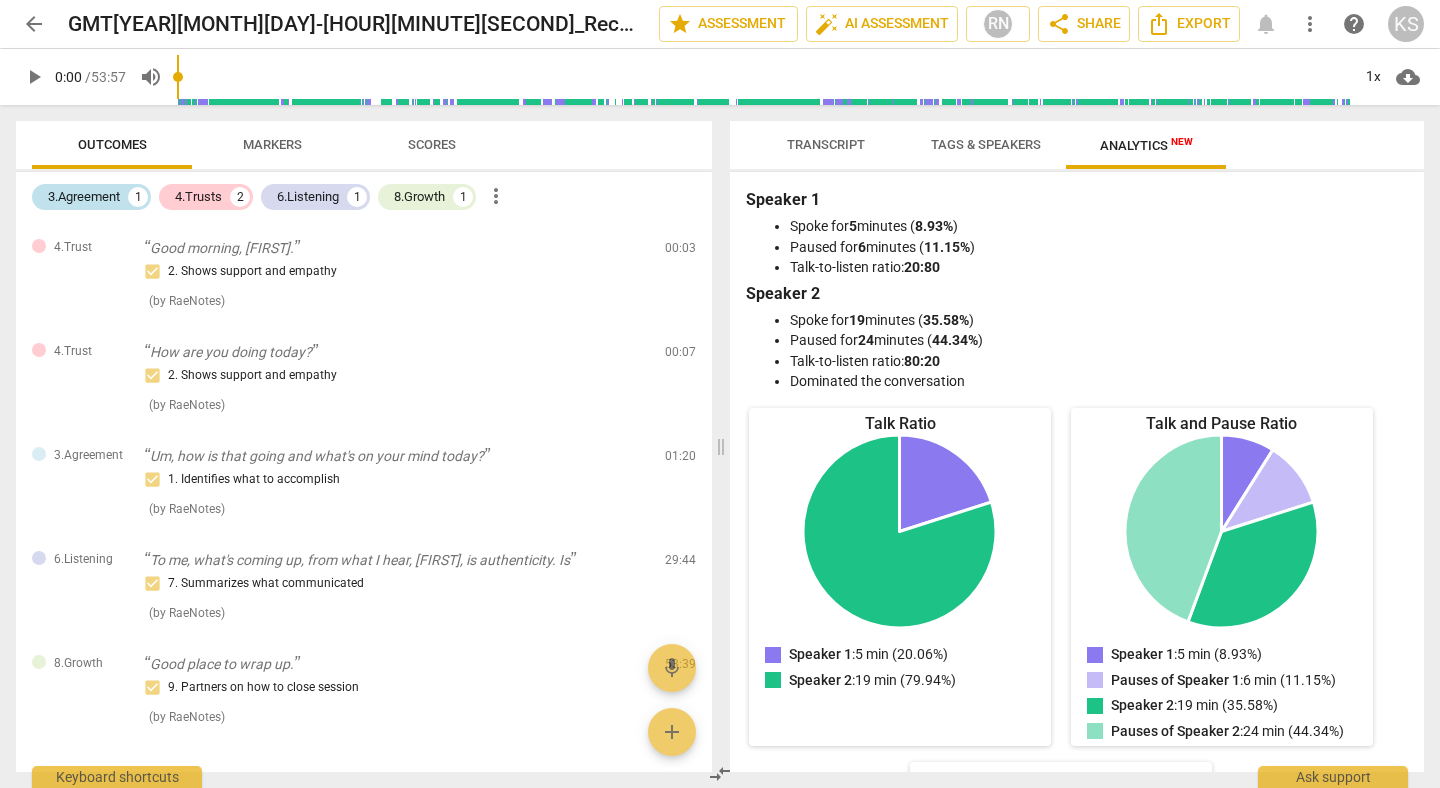 click on "3.Agreement" at bounding box center [84, 197] 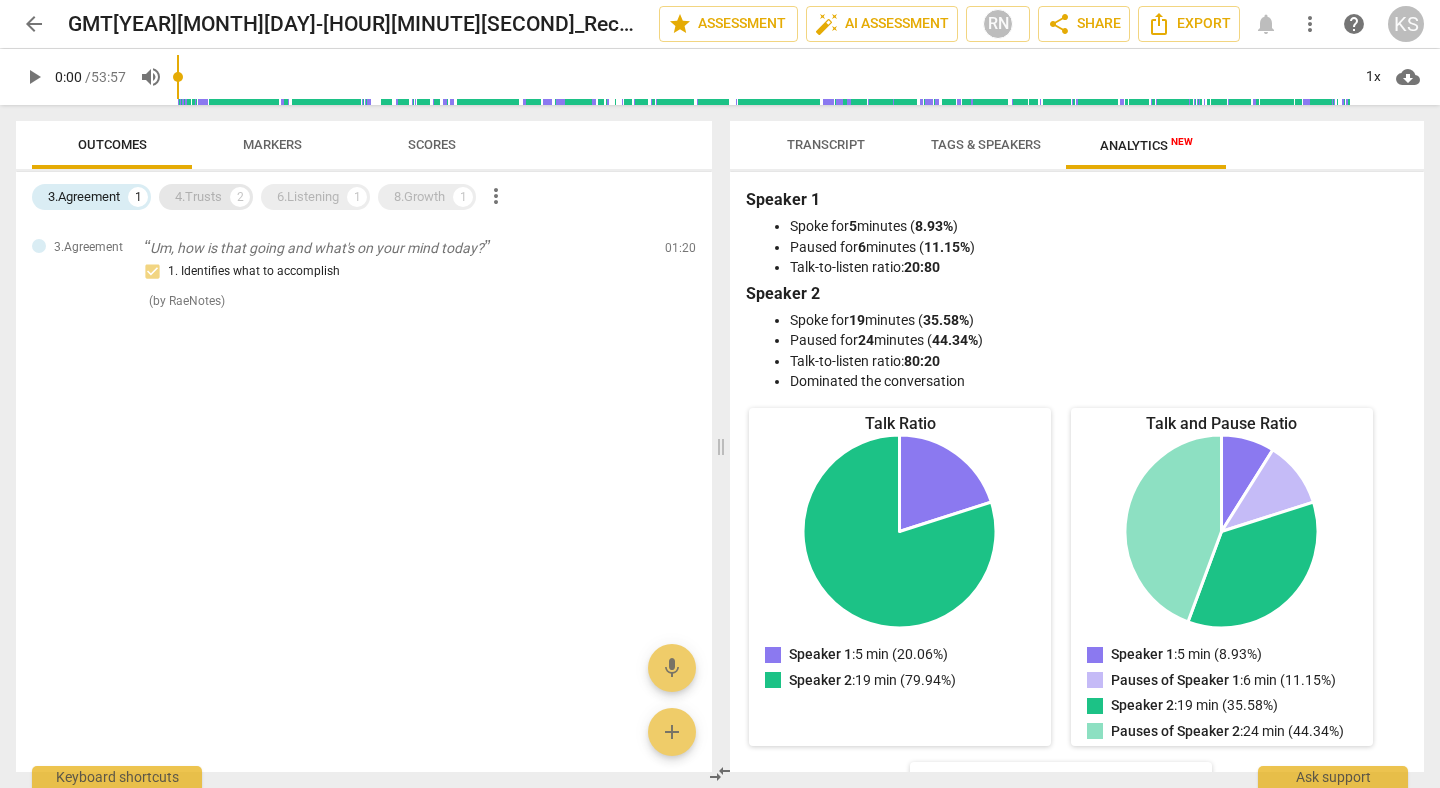 click on "4.Trusts" at bounding box center [198, 197] 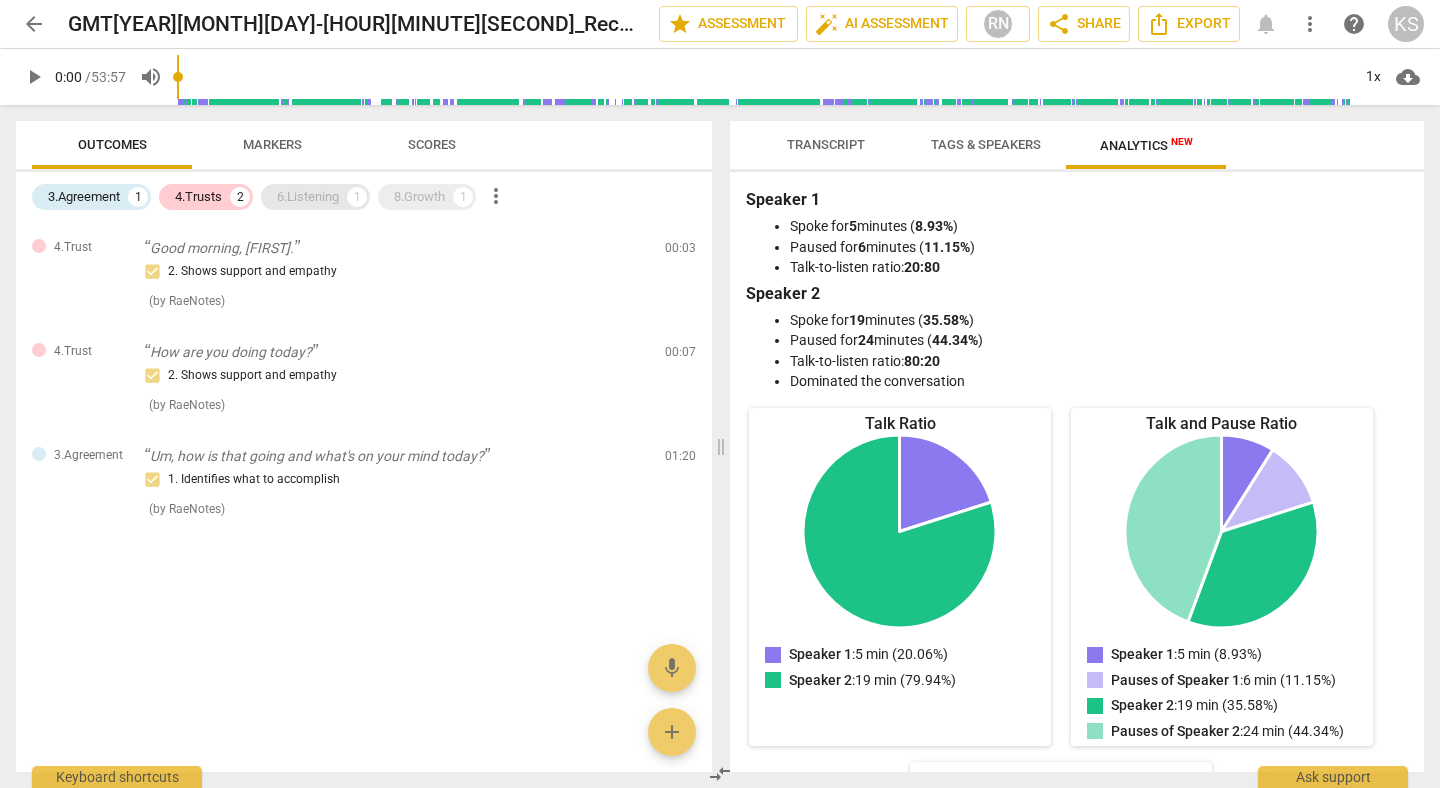 click on "6.Listening" at bounding box center [308, 197] 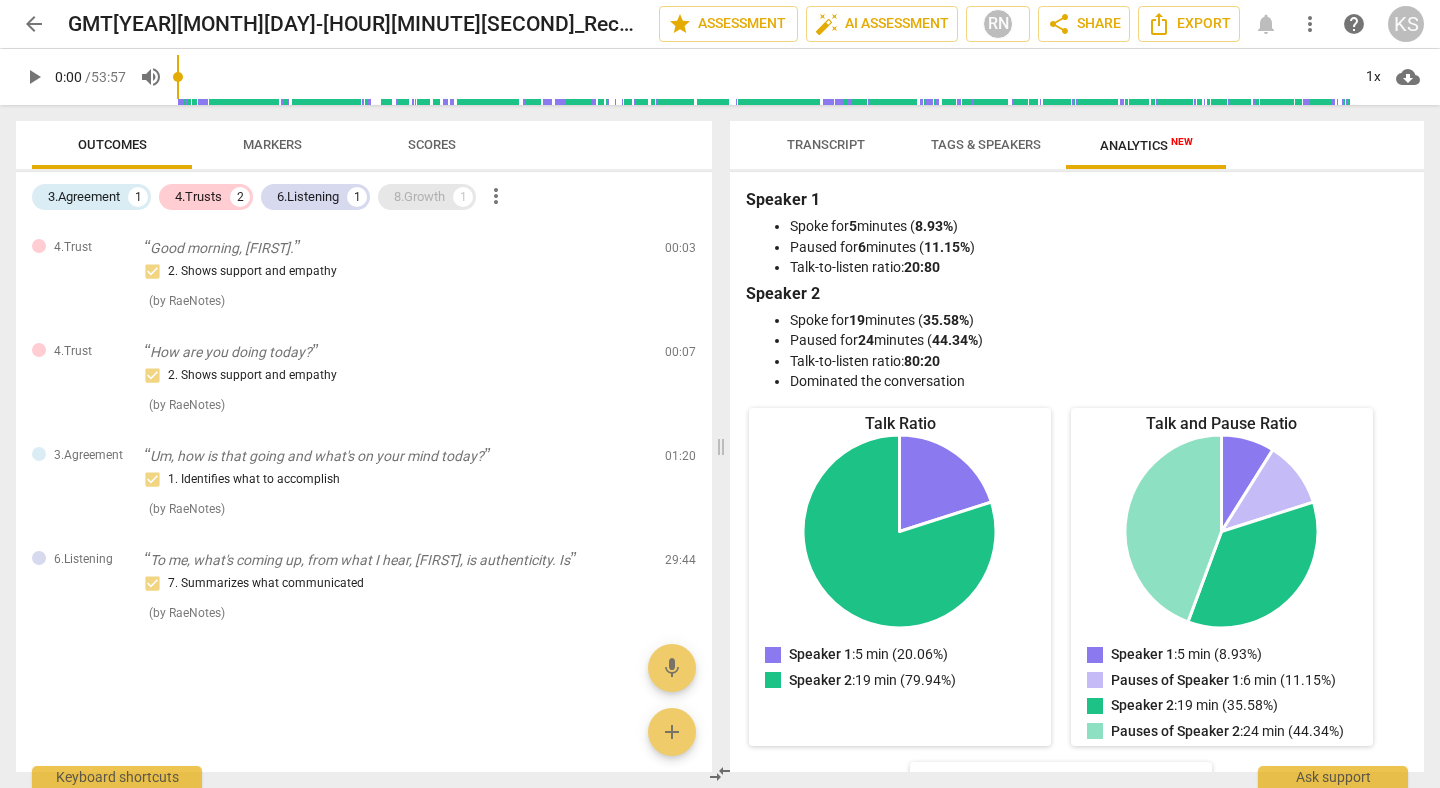 click on "8.Growth" at bounding box center (419, 197) 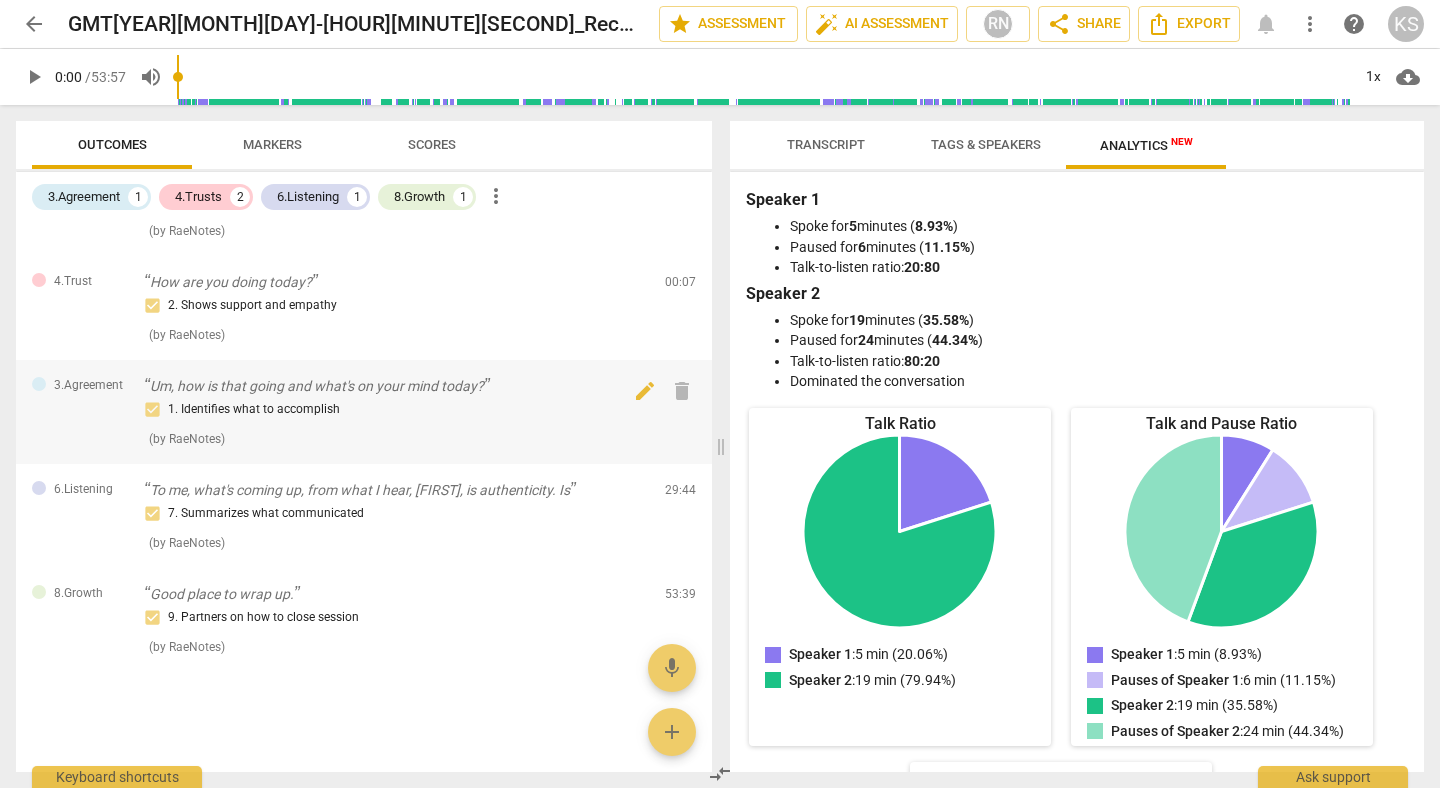 scroll, scrollTop: 0, scrollLeft: 0, axis: both 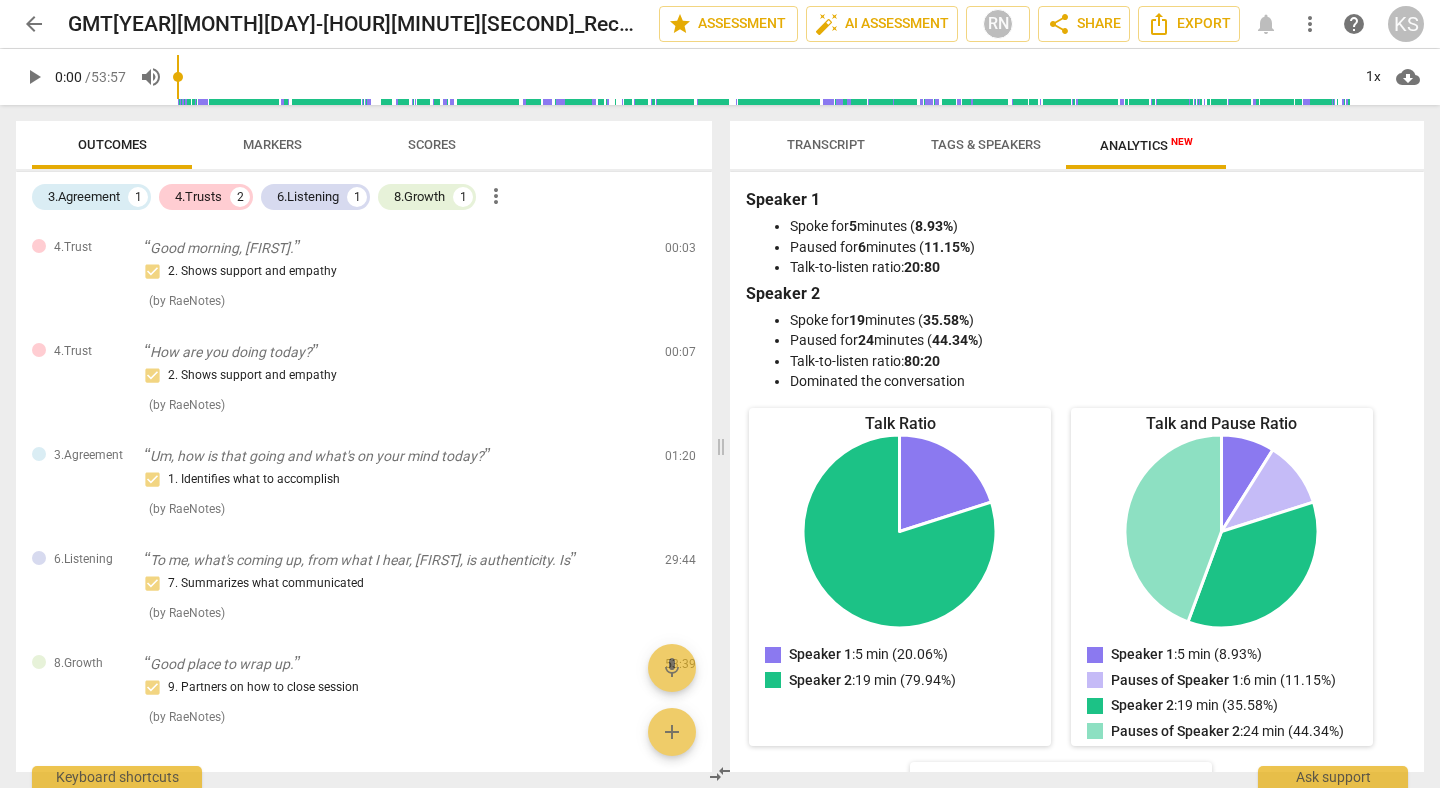 click on "Markers" at bounding box center (272, 144) 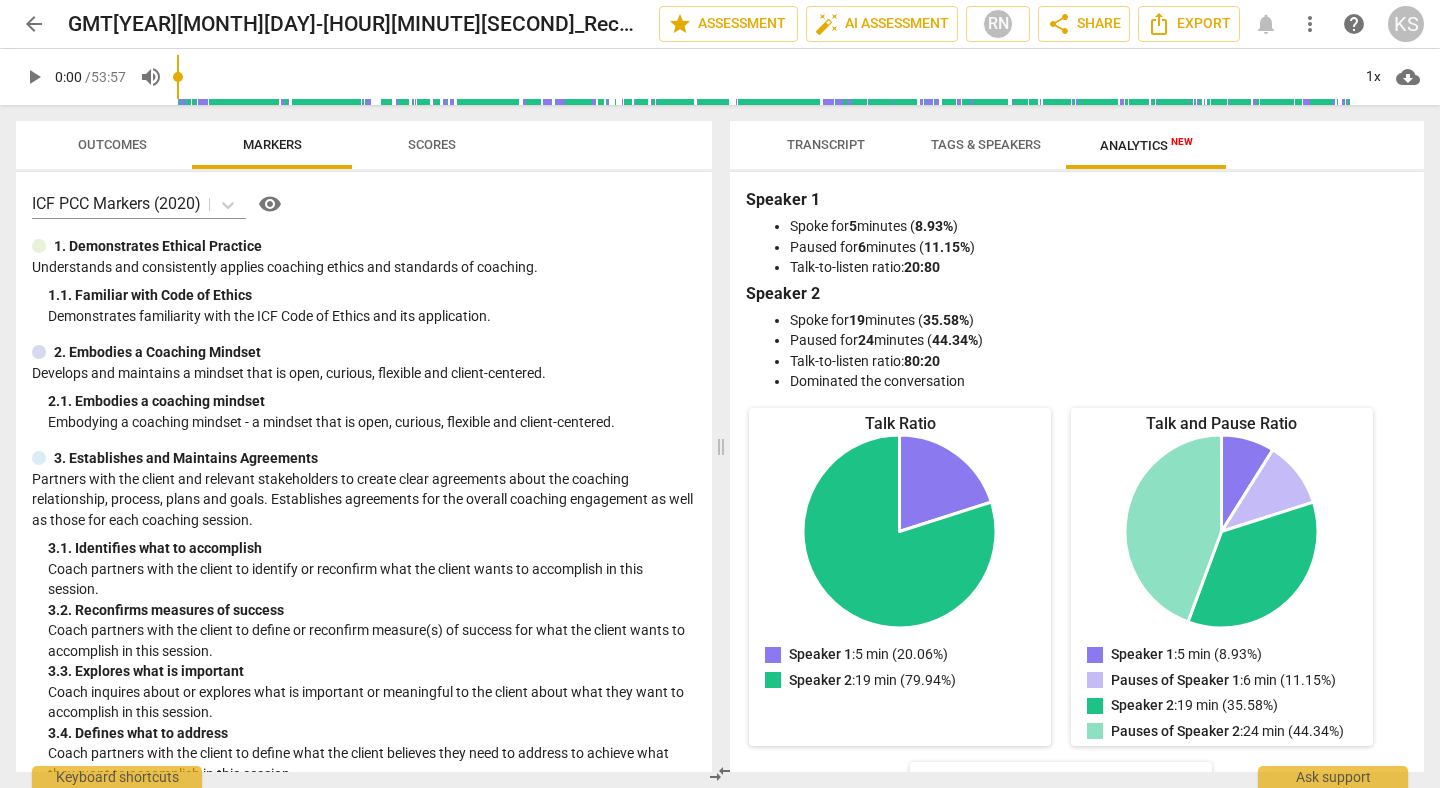 click on "Scores" at bounding box center [432, 145] 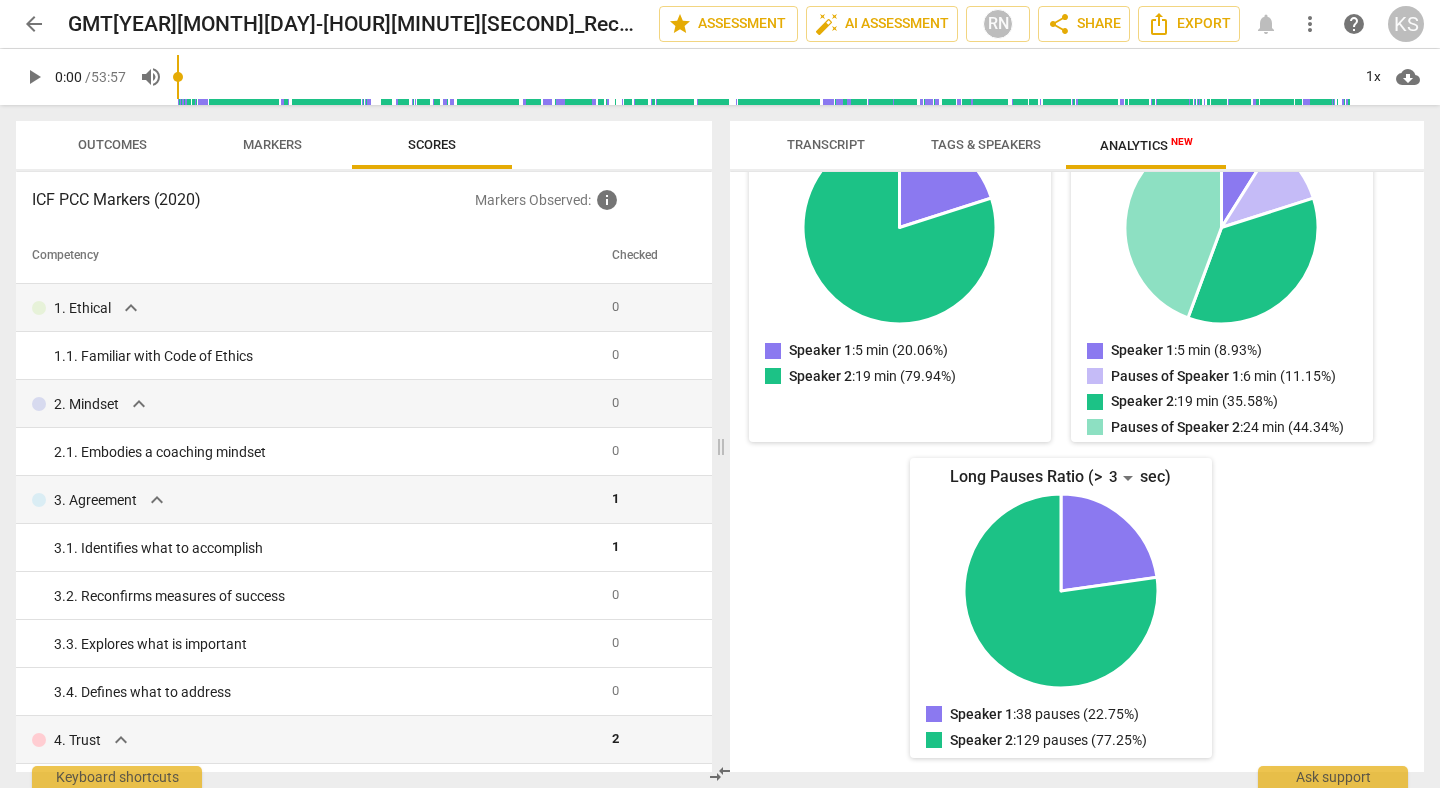 scroll, scrollTop: 0, scrollLeft: 0, axis: both 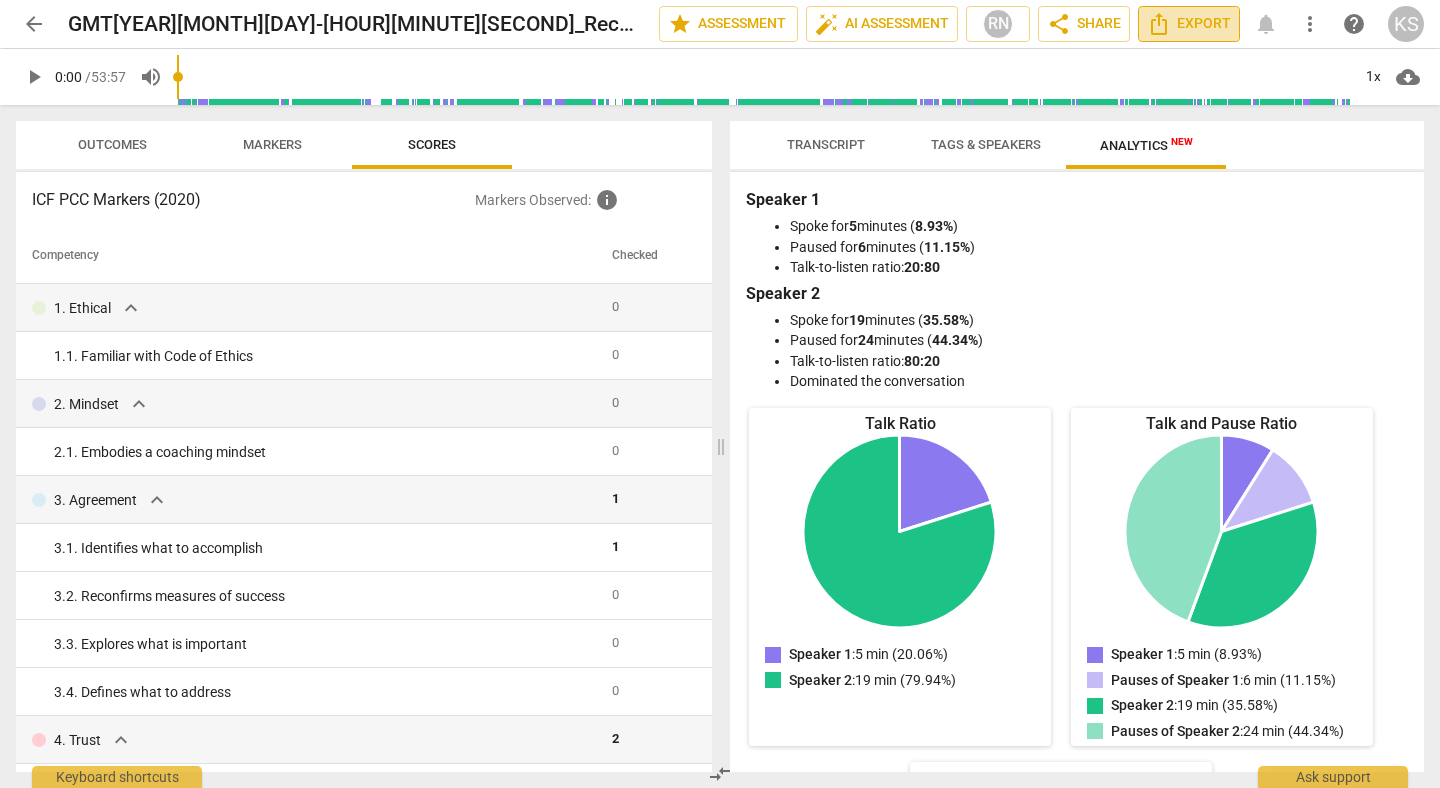 click 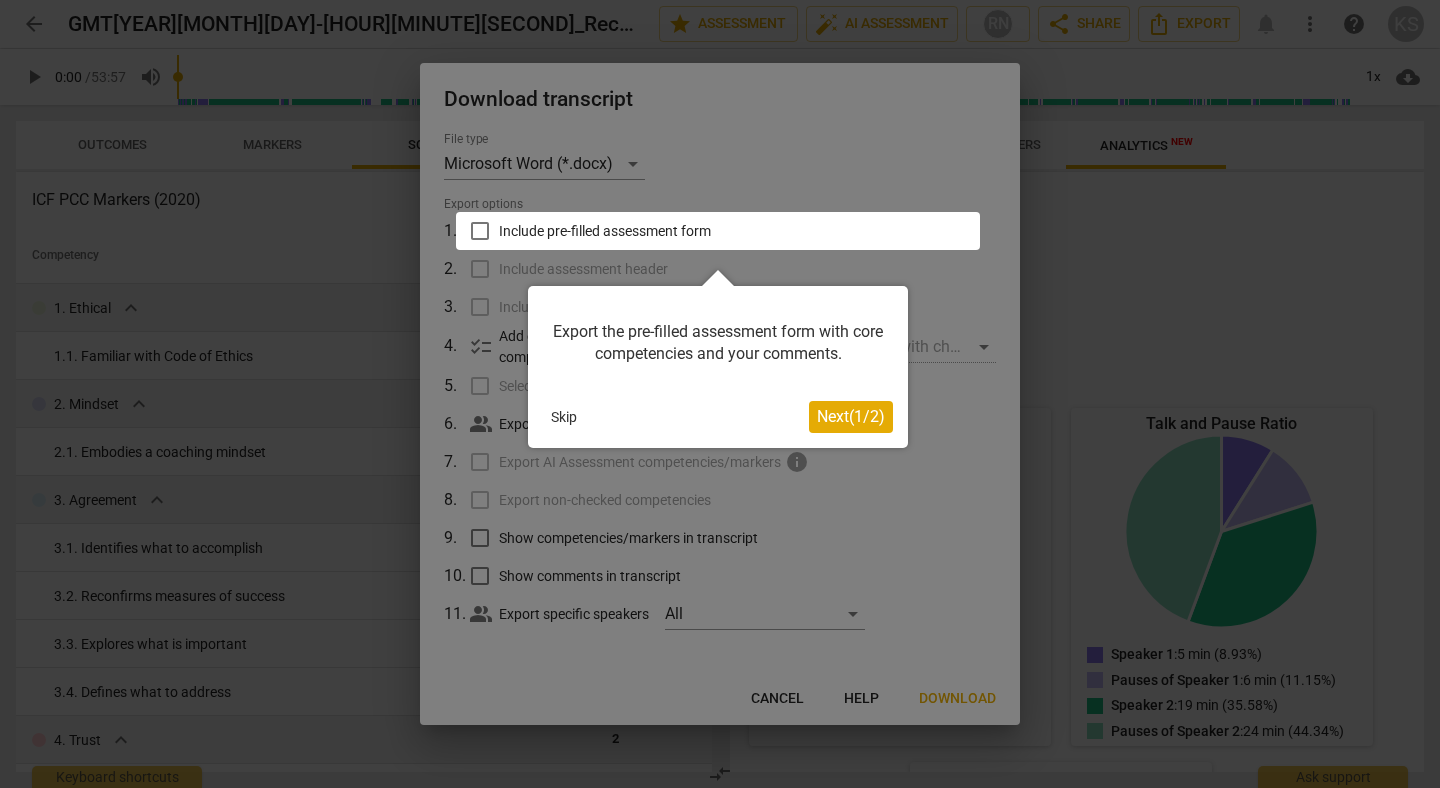 click on "Skip" at bounding box center (564, 417) 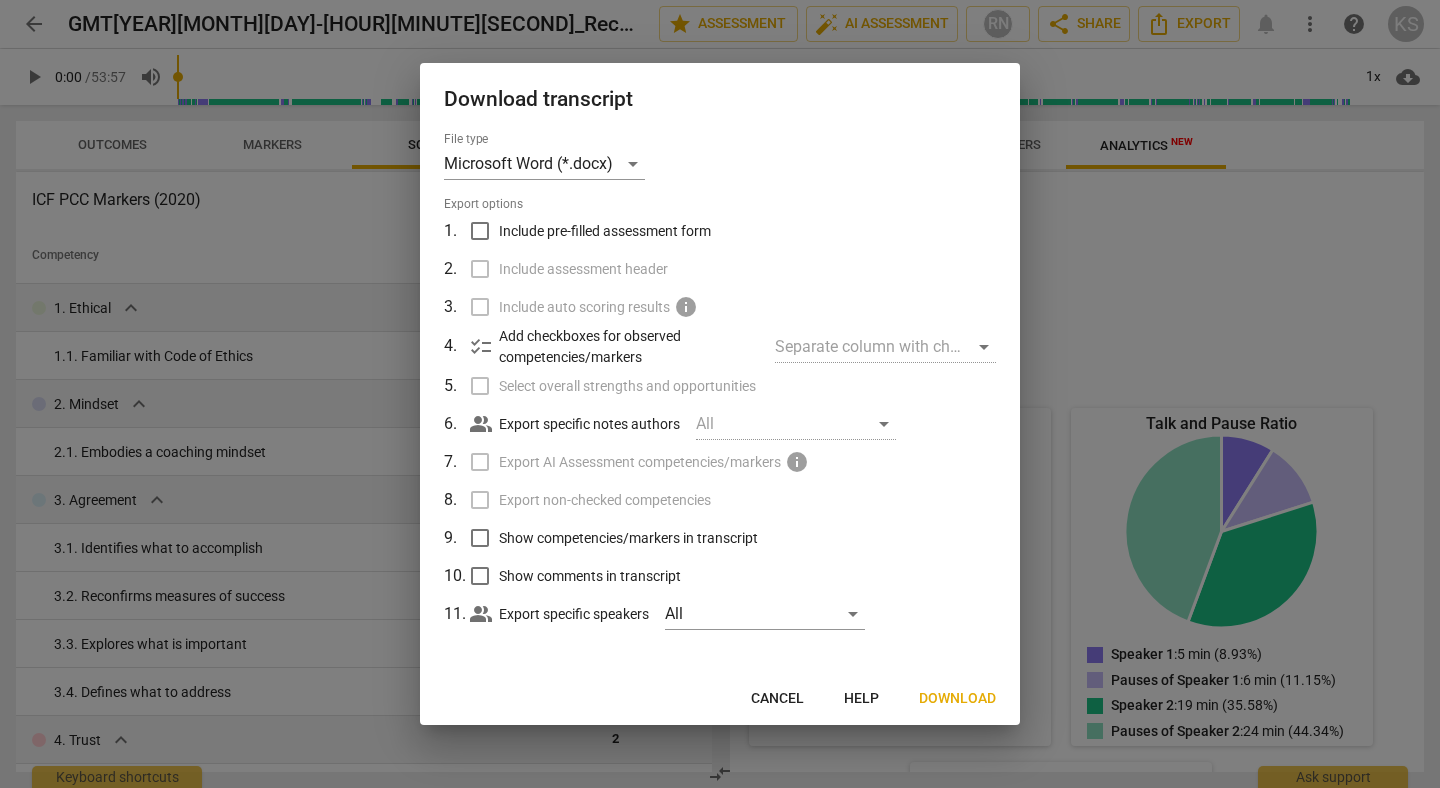 click on "Include pre-filled assessment form" at bounding box center [480, 231] 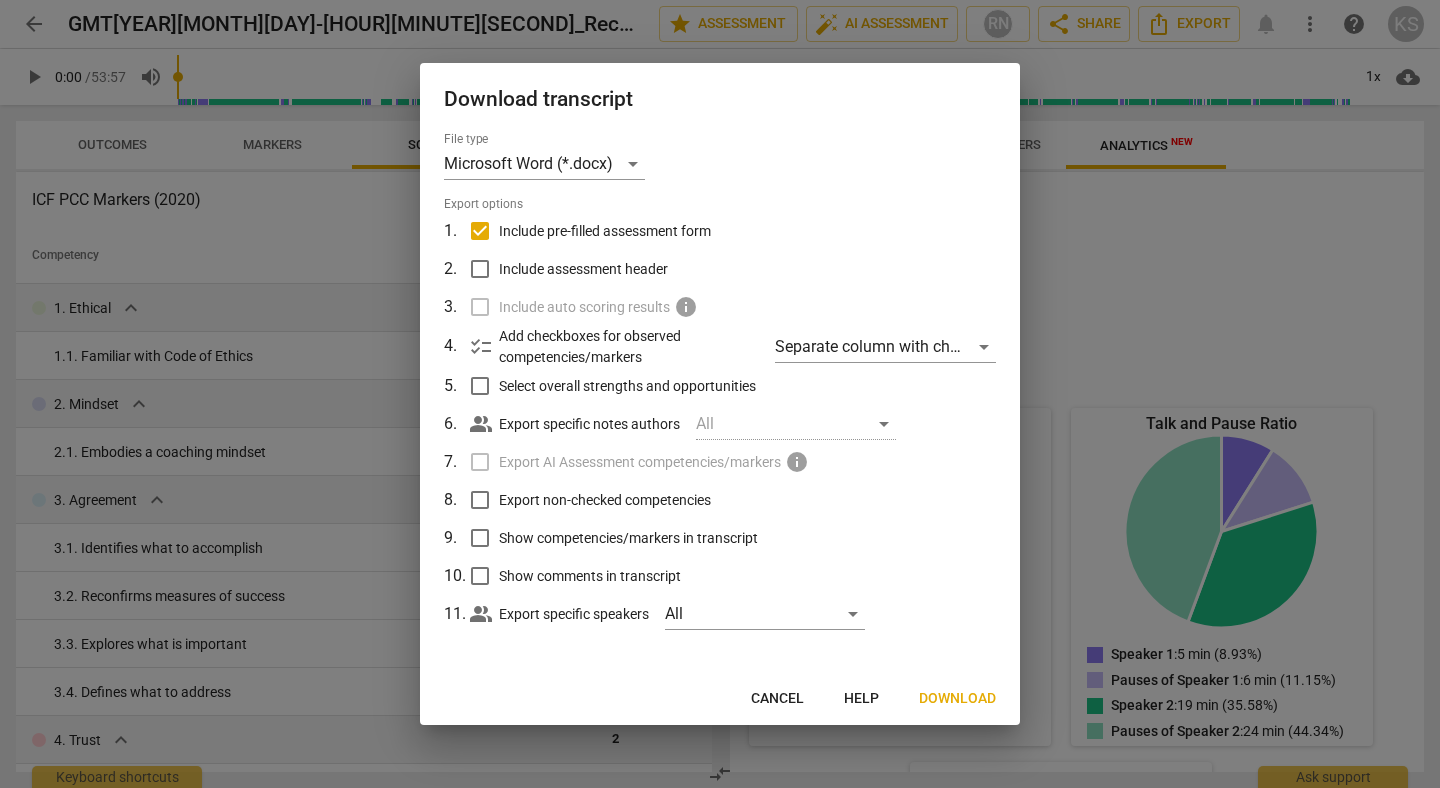click on "Include assessment header" at bounding box center (480, 269) 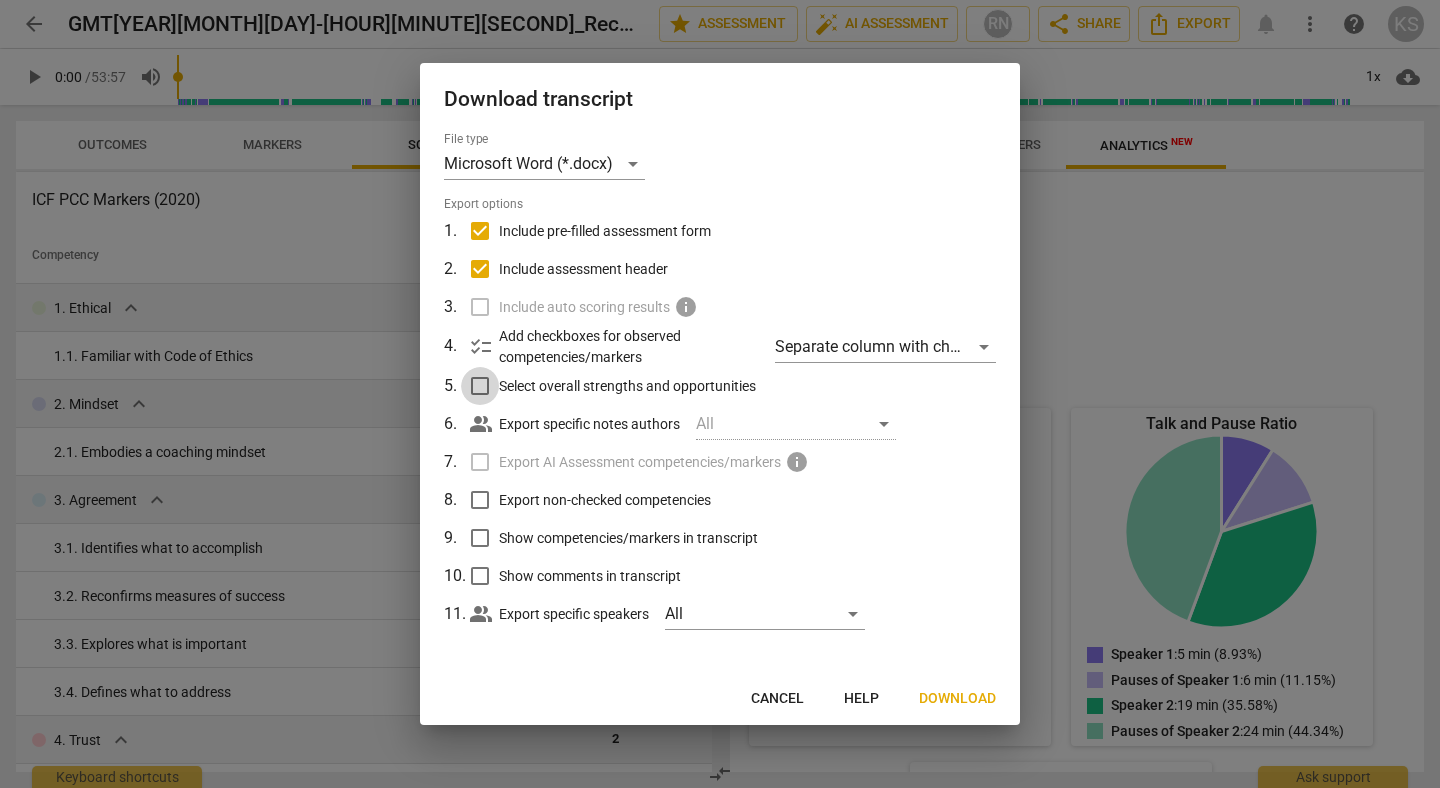 click on "Select overall strengths and opportunities" at bounding box center [480, 386] 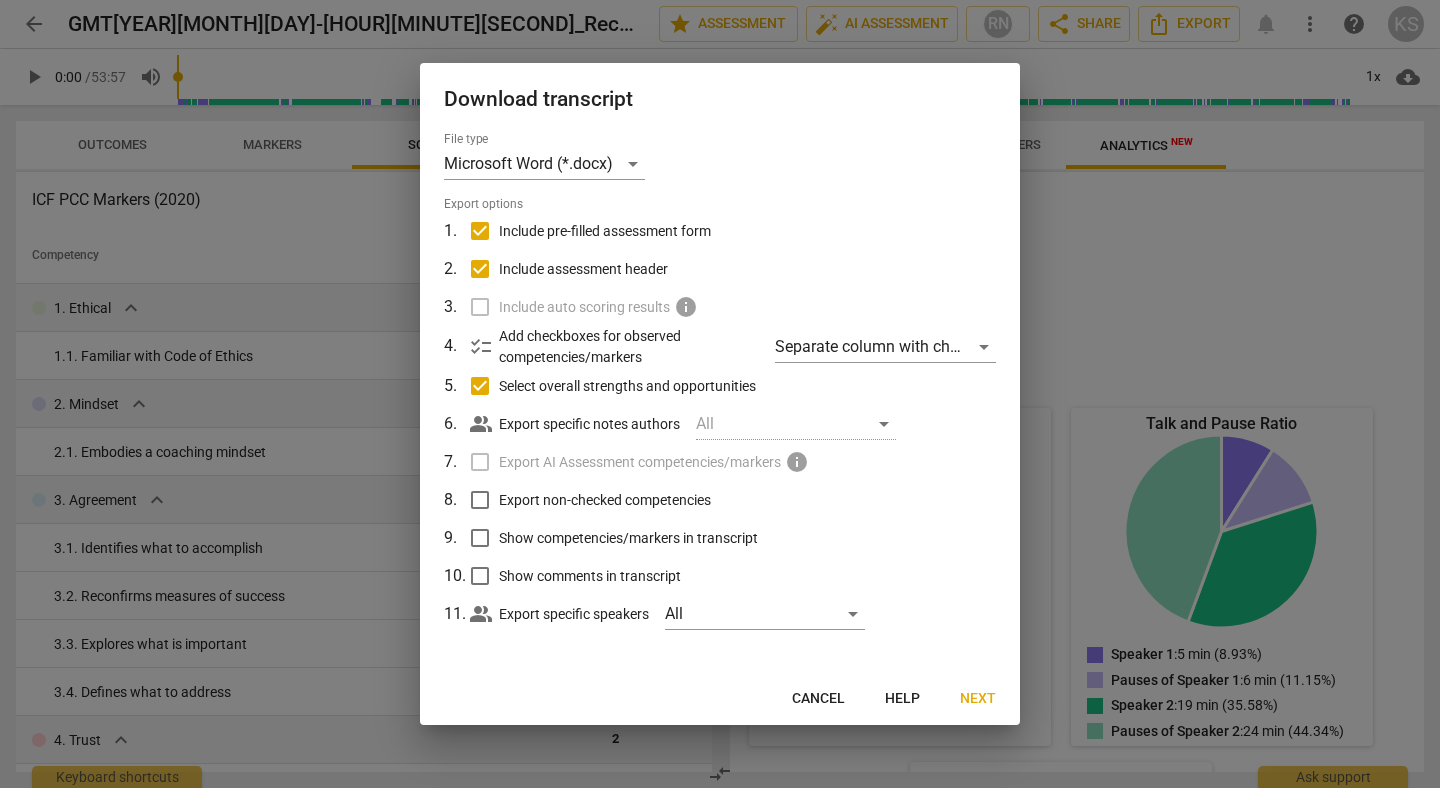 click on "Export non-checked competencies" at bounding box center (480, 500) 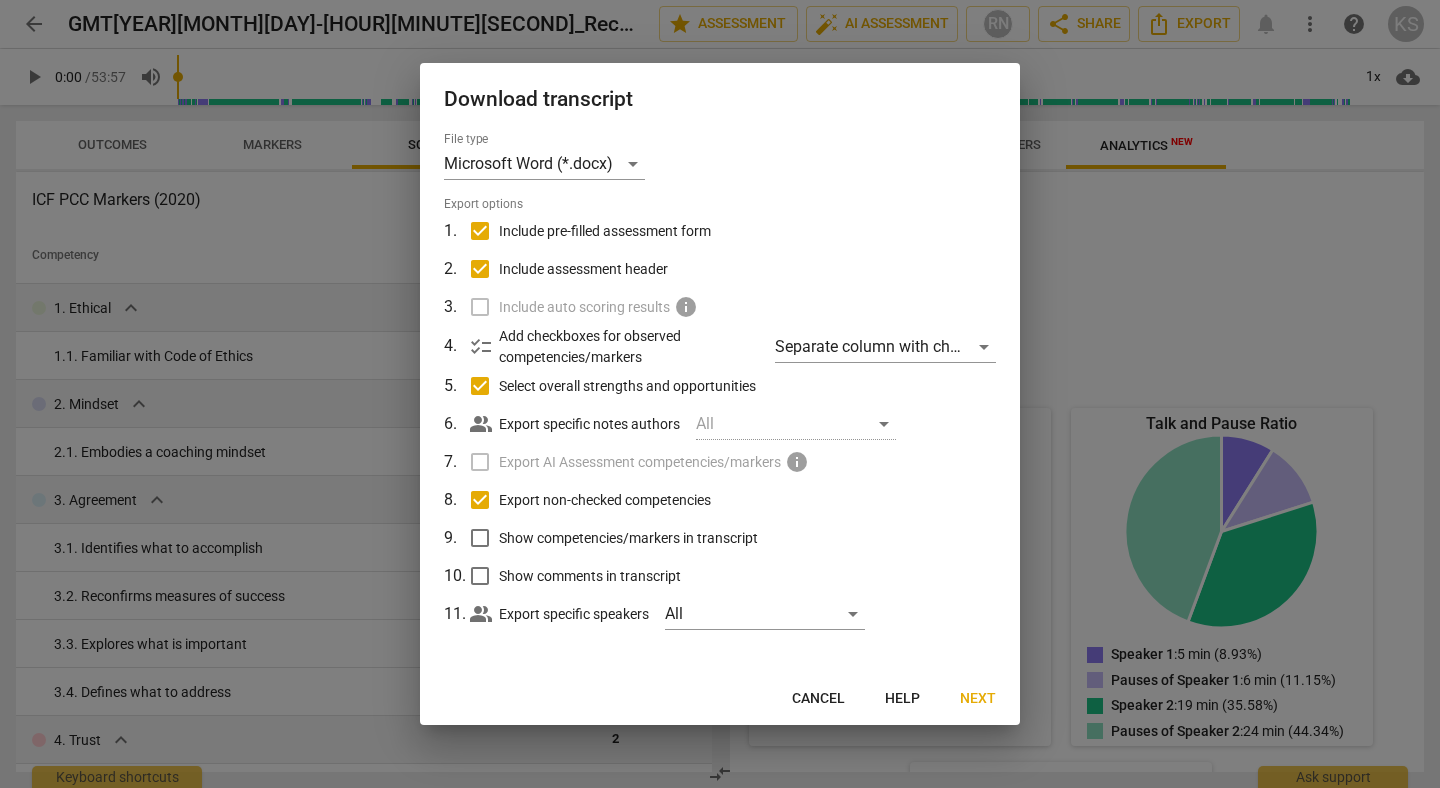 click on "Show competencies/markers in transcript" at bounding box center (480, 538) 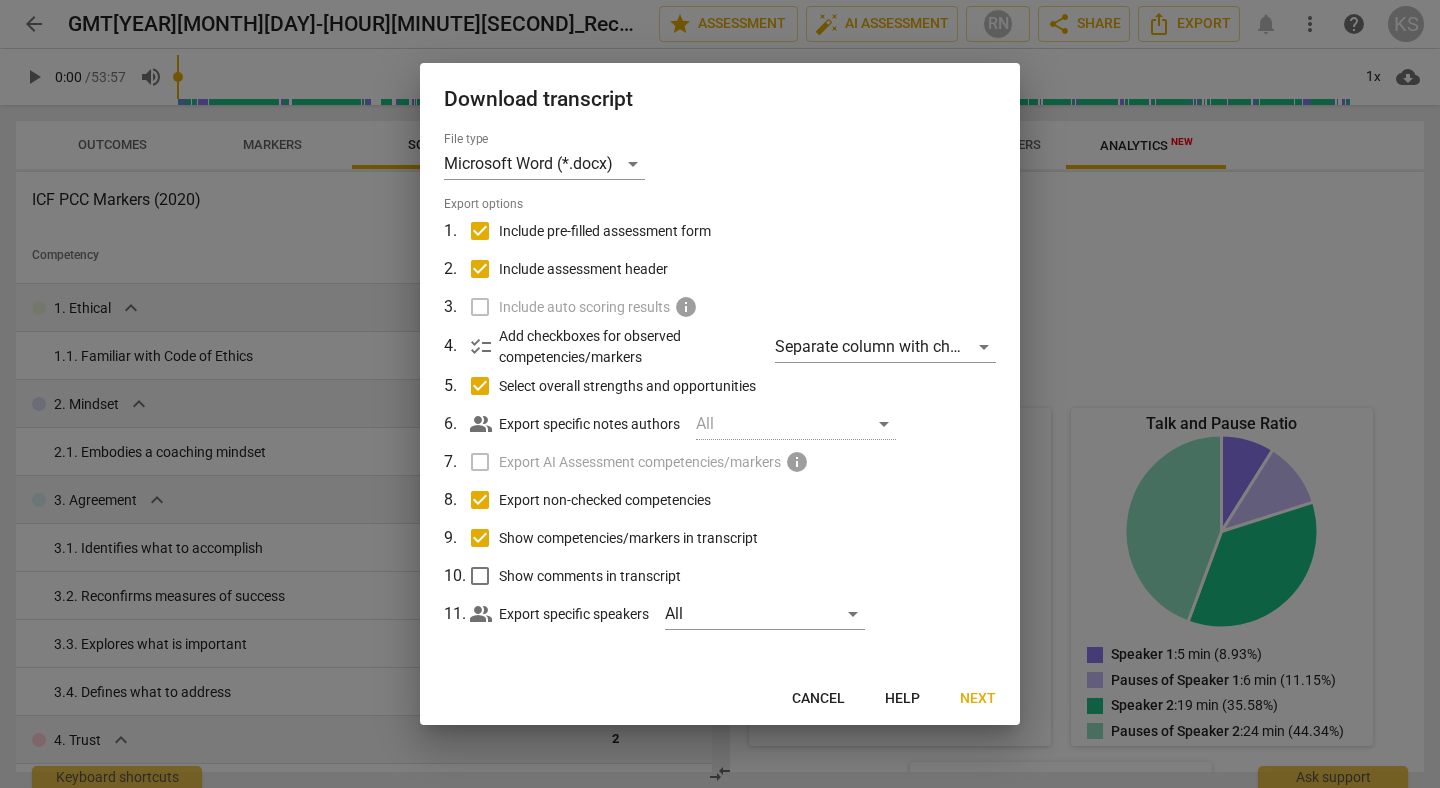 click on "Show comments in transcript" at bounding box center [480, 576] 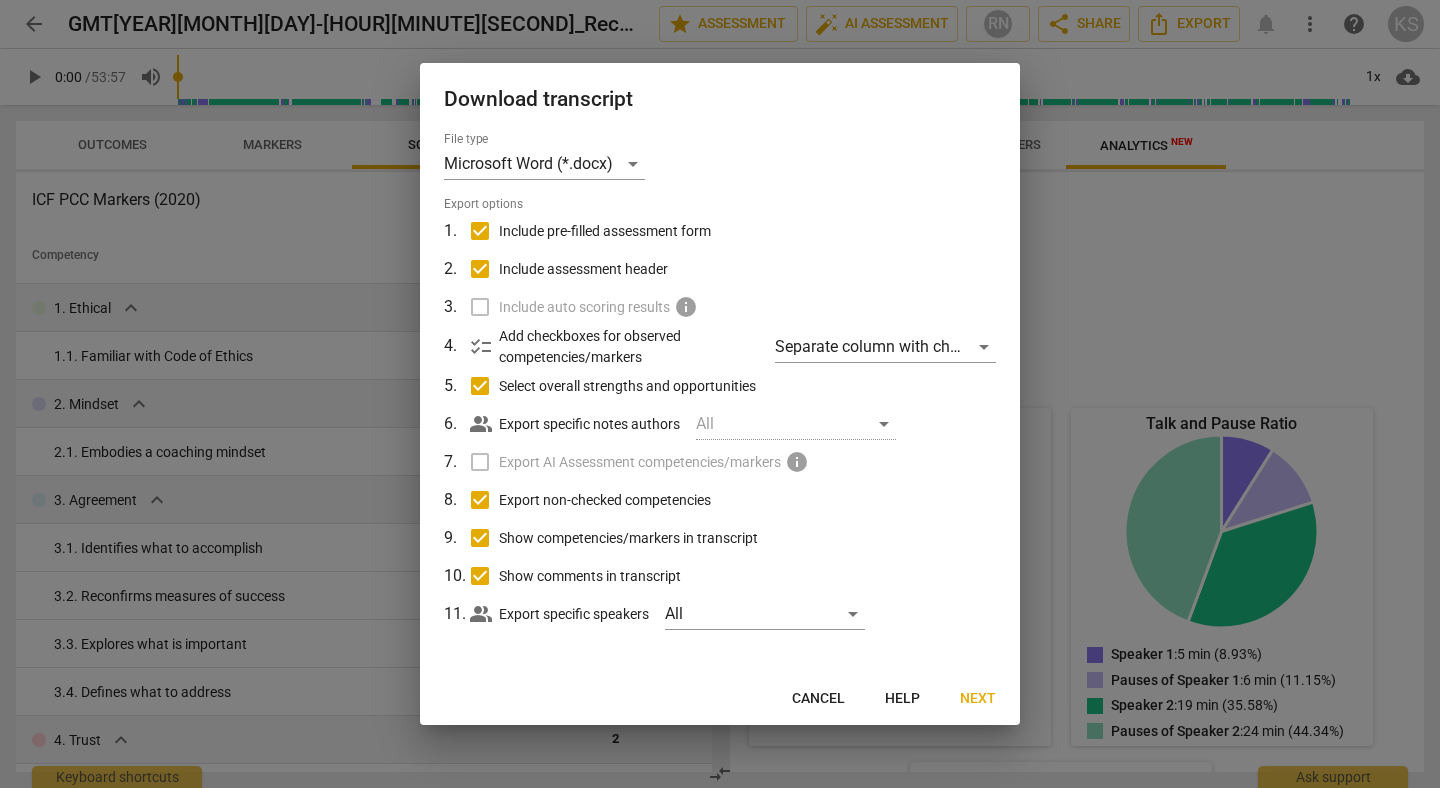 click on "Next" at bounding box center (978, 699) 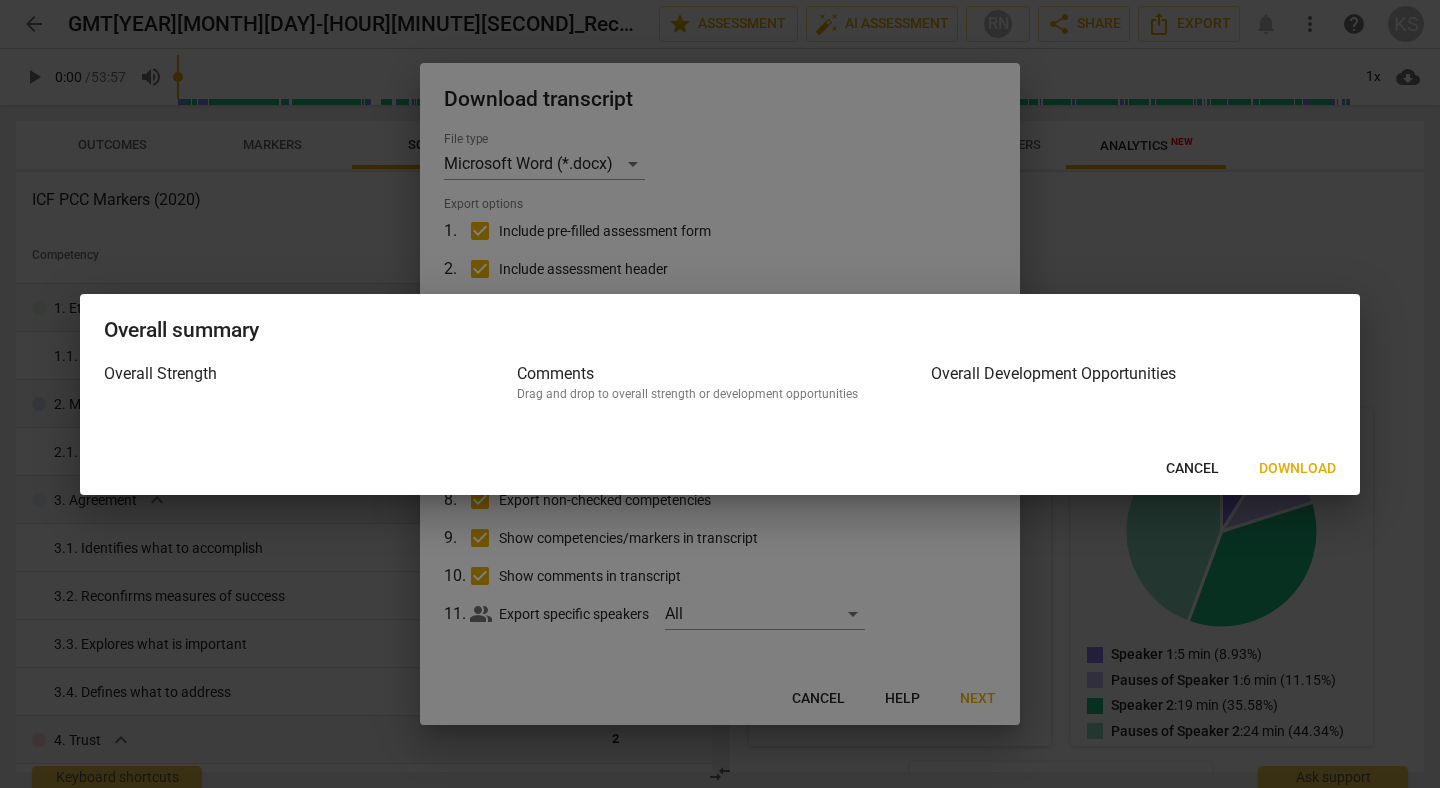 click on "Drag and drop to overall strength or development opportunities" at bounding box center (719, 394) 